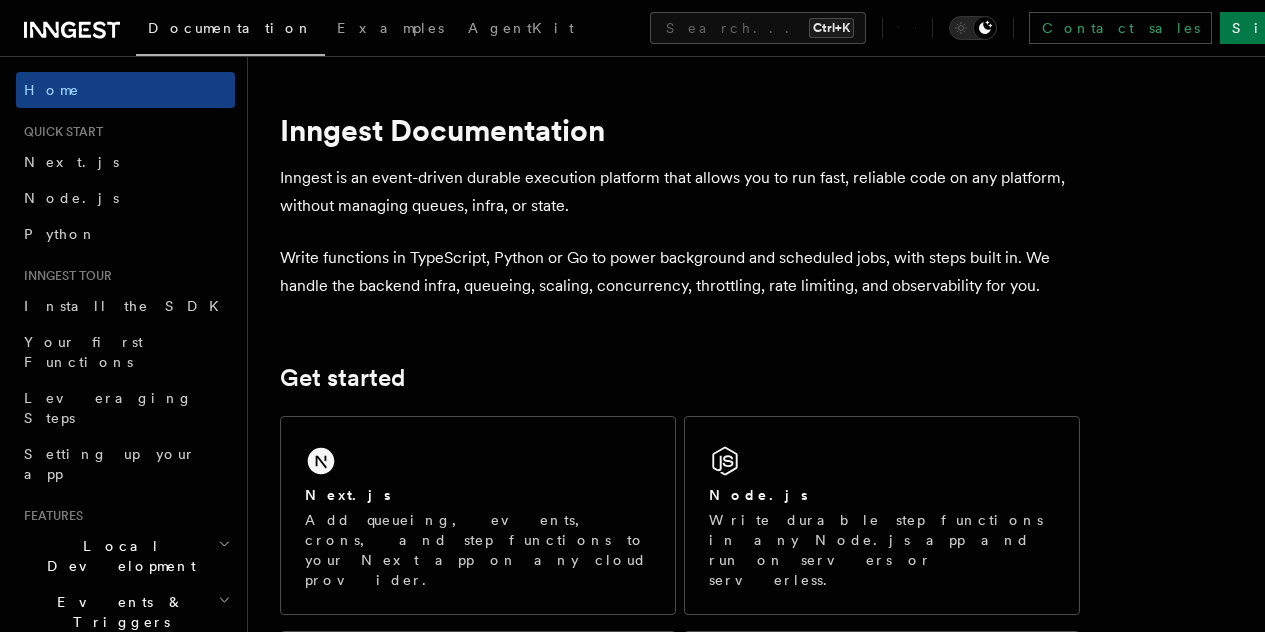 scroll, scrollTop: 0, scrollLeft: 0, axis: both 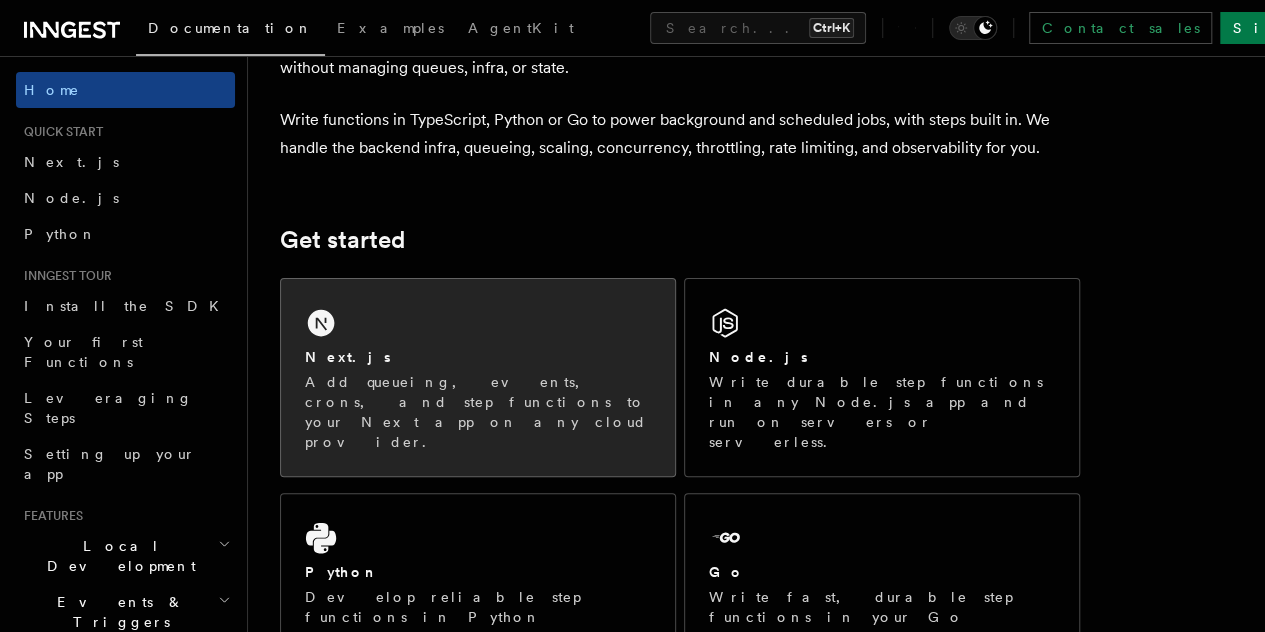click on "Next.js Add queueing, events, crons, and step functions to your Next app on any cloud provider." at bounding box center (478, 377) 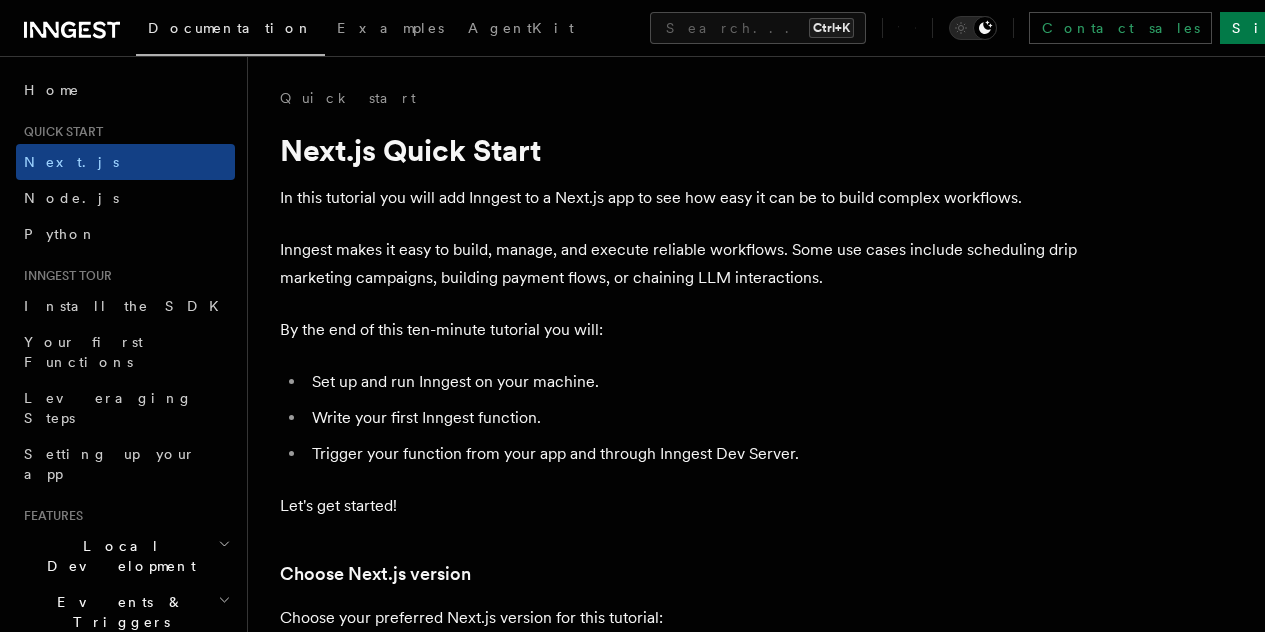 scroll, scrollTop: 426, scrollLeft: 0, axis: vertical 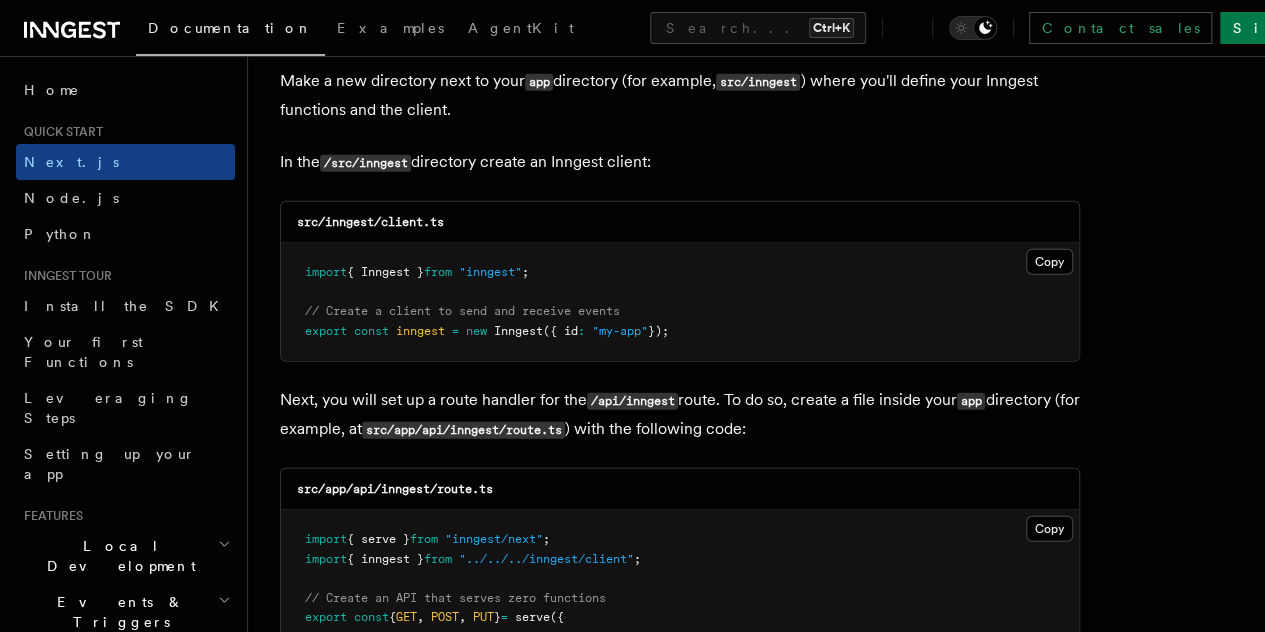 drag, startPoint x: 299, startPoint y: 286, endPoint x: 757, endPoint y: 284, distance: 458.00436 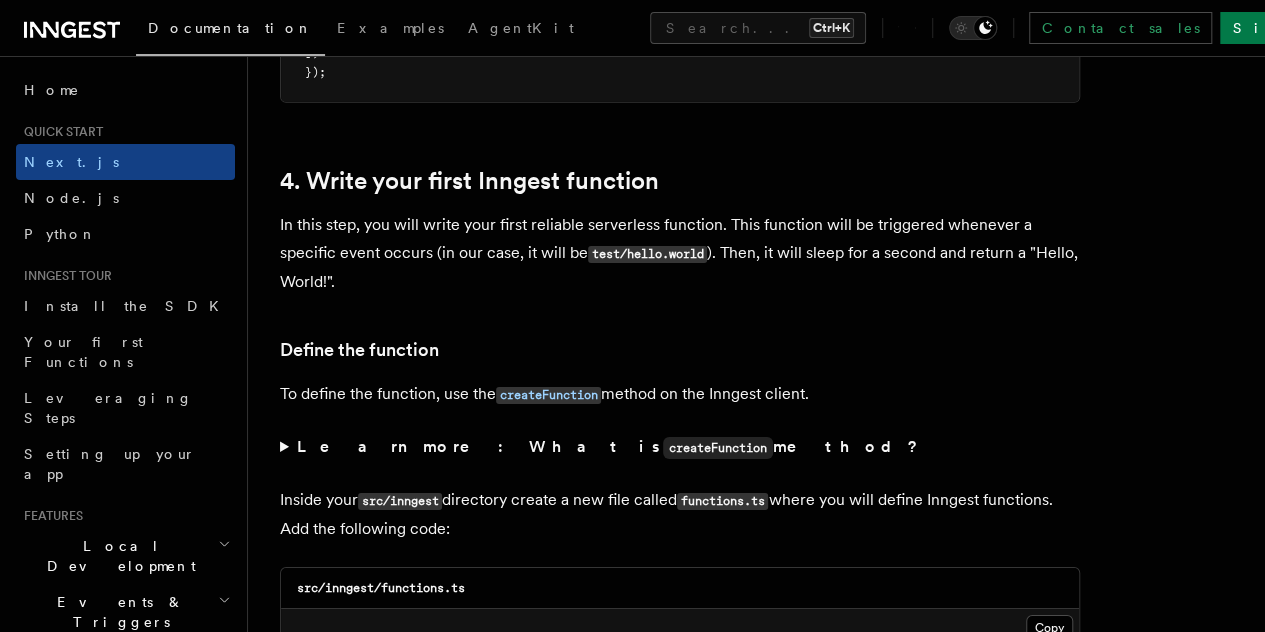 scroll, scrollTop: 3506, scrollLeft: 0, axis: vertical 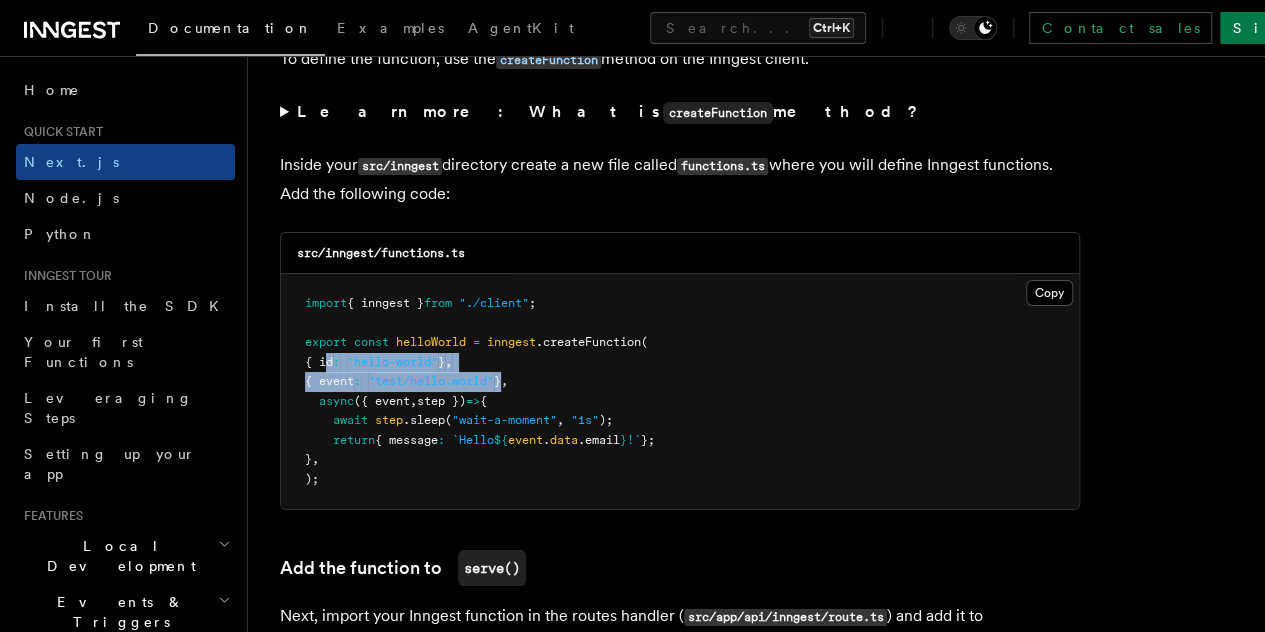 drag, startPoint x: 327, startPoint y: 323, endPoint x: 521, endPoint y: 328, distance: 194.06442 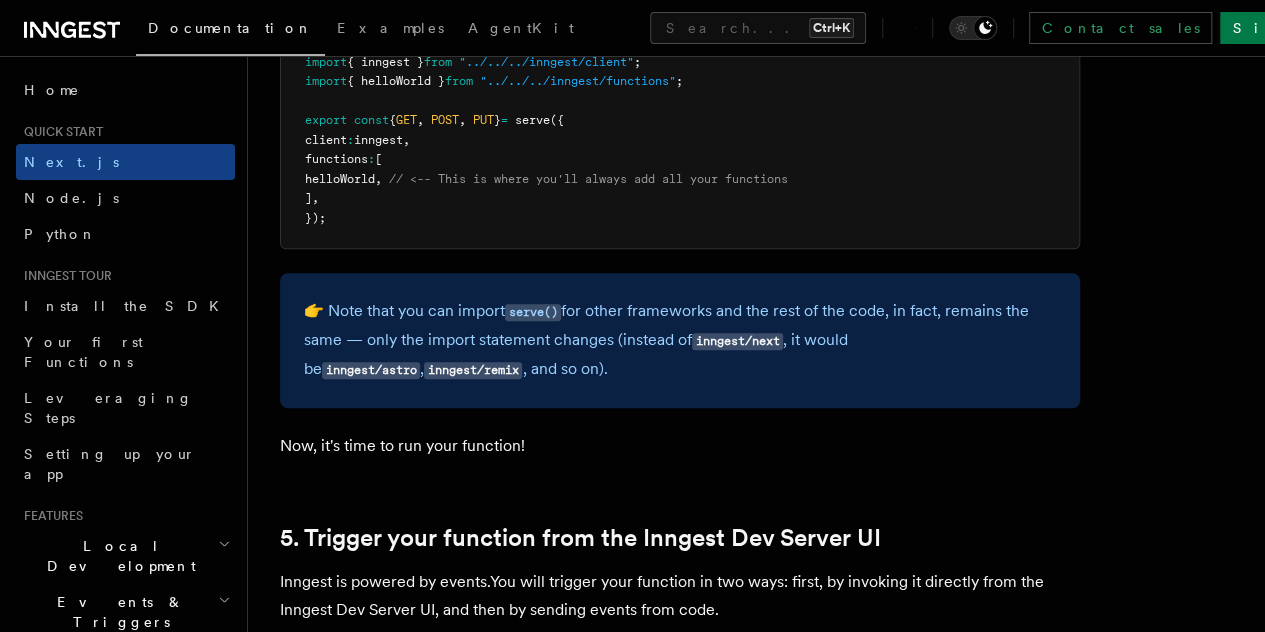 scroll, scrollTop: 4227, scrollLeft: 0, axis: vertical 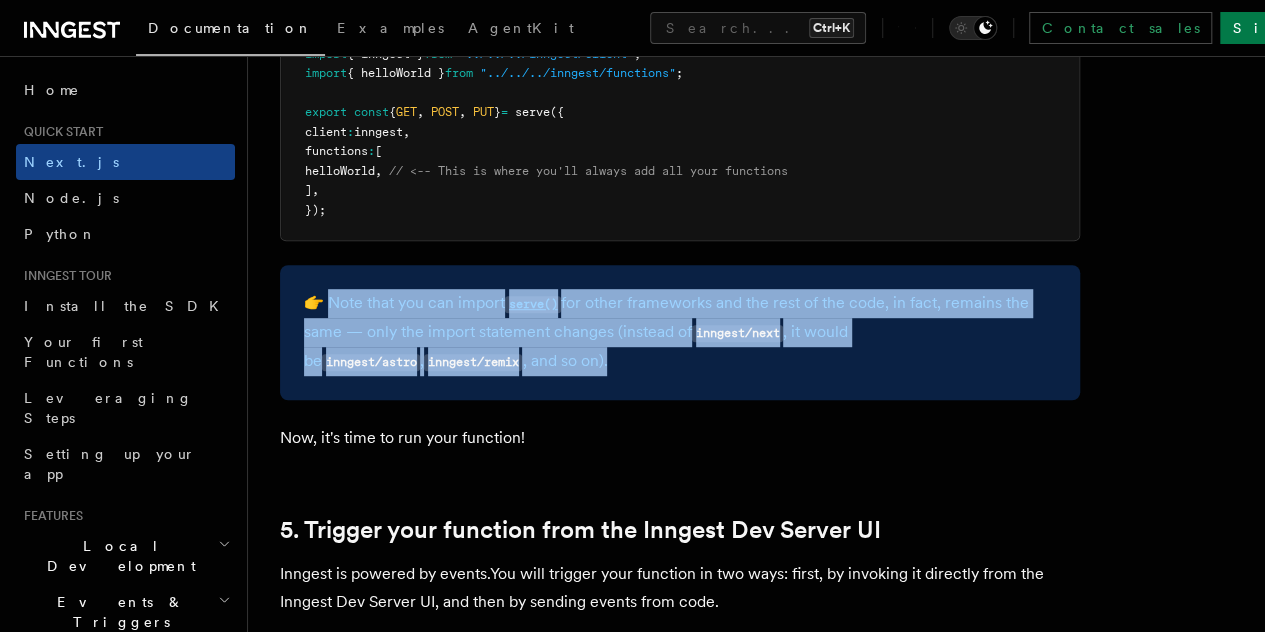 drag, startPoint x: 328, startPoint y: 250, endPoint x: 604, endPoint y: 309, distance: 282.23572 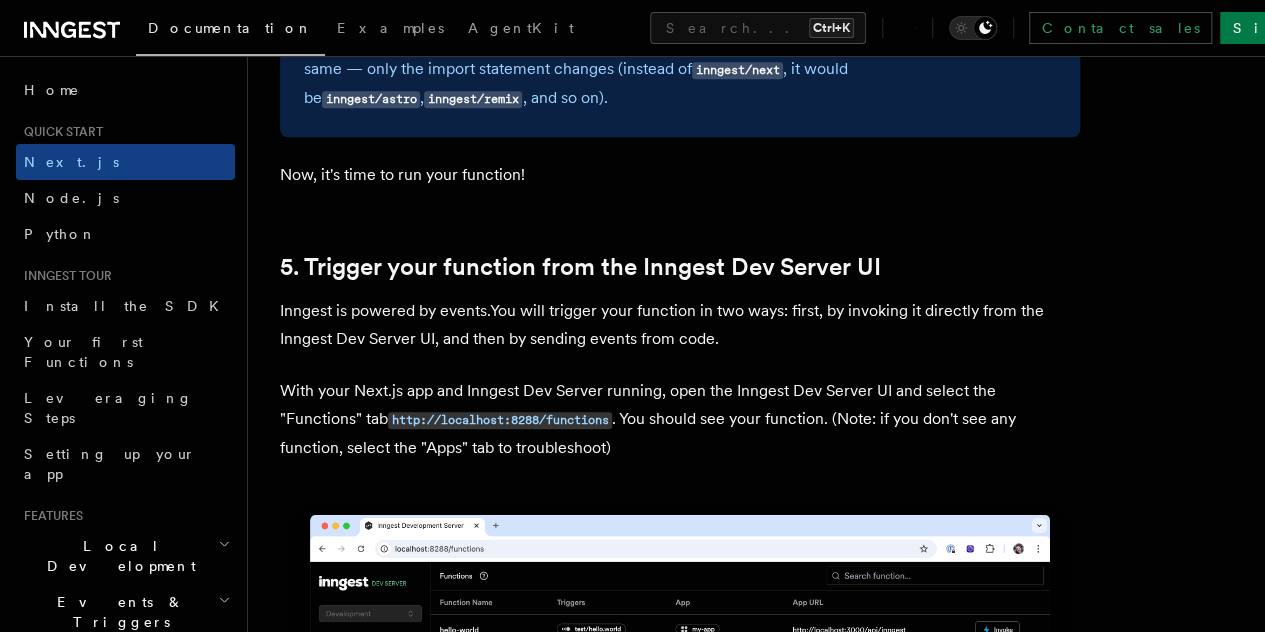 scroll, scrollTop: 4502, scrollLeft: 0, axis: vertical 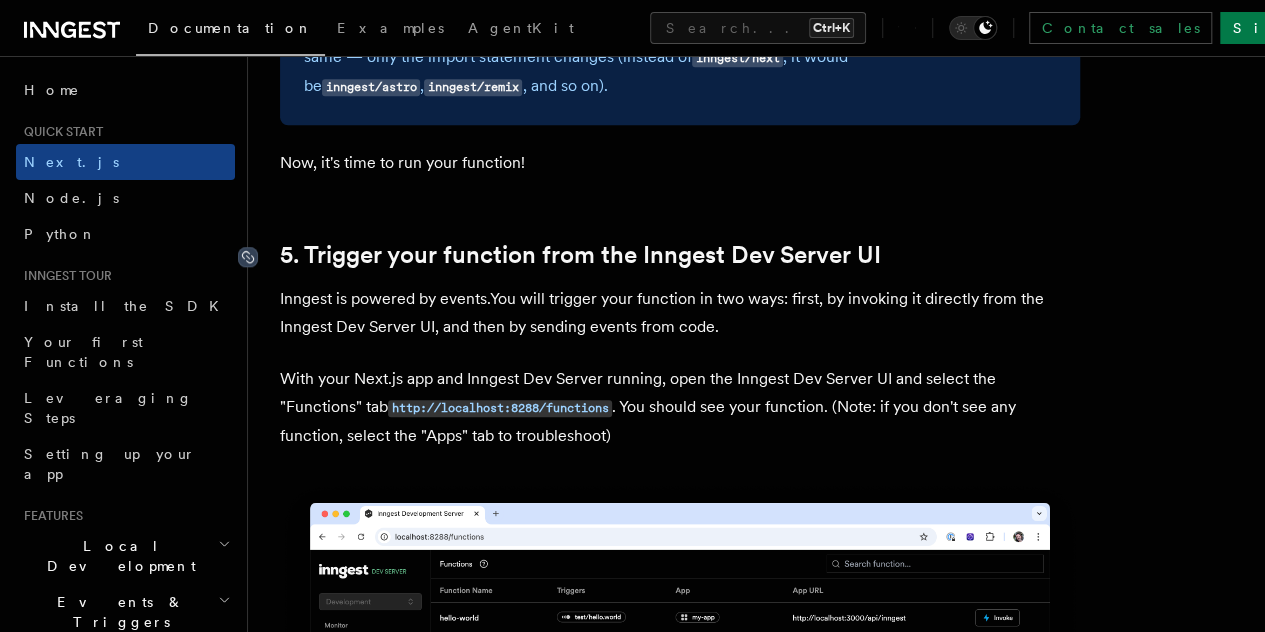 click 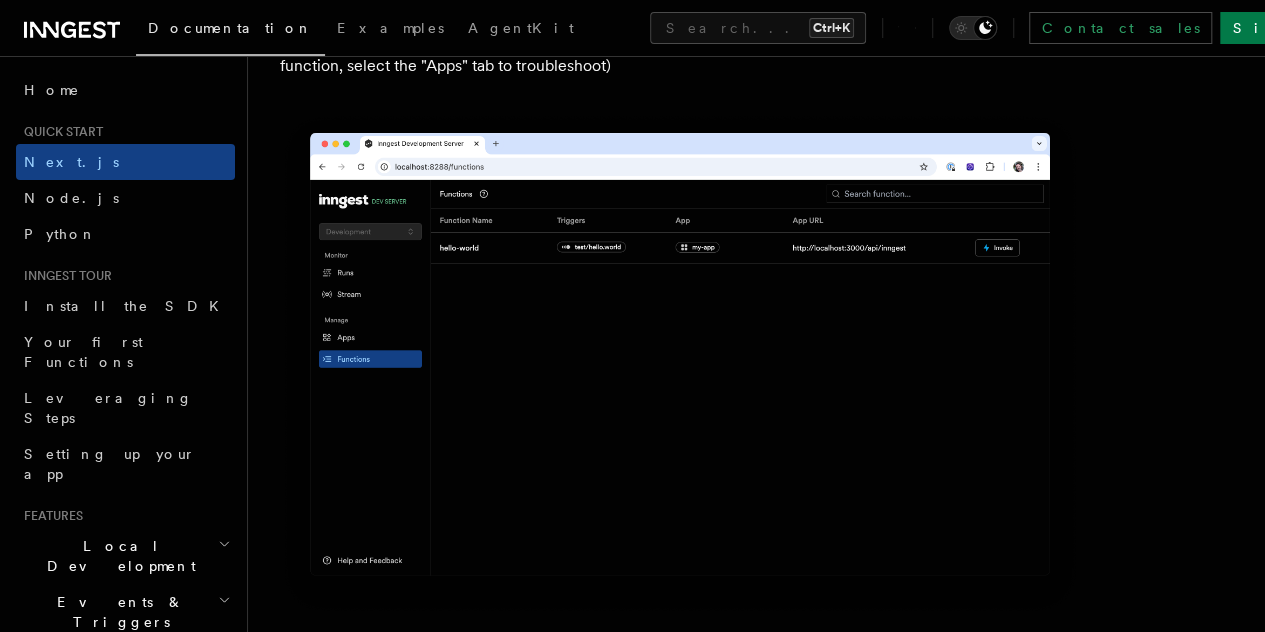 scroll, scrollTop: 4875, scrollLeft: 0, axis: vertical 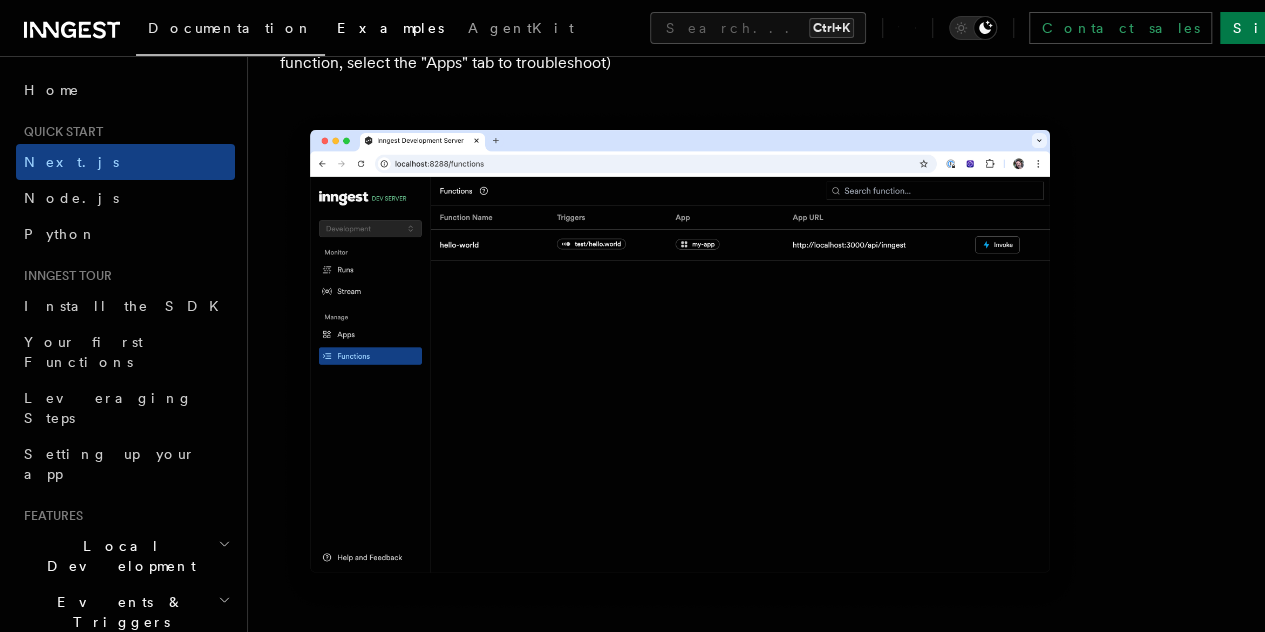 click on "Examples" at bounding box center (390, 28) 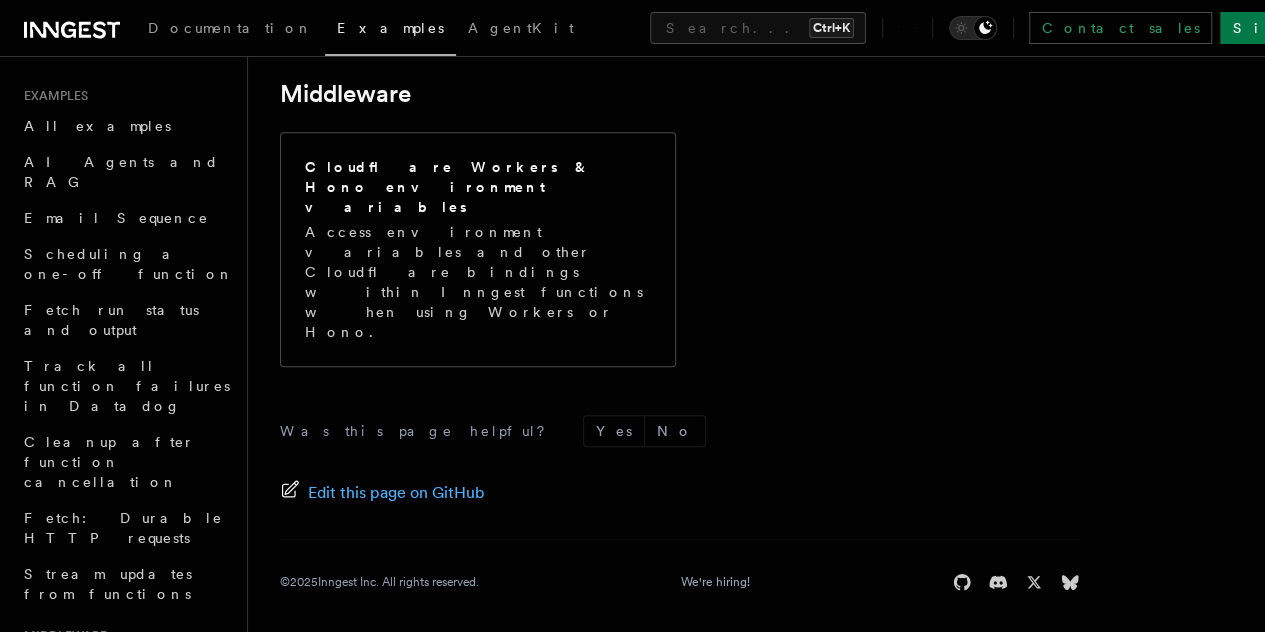 scroll, scrollTop: 0, scrollLeft: 0, axis: both 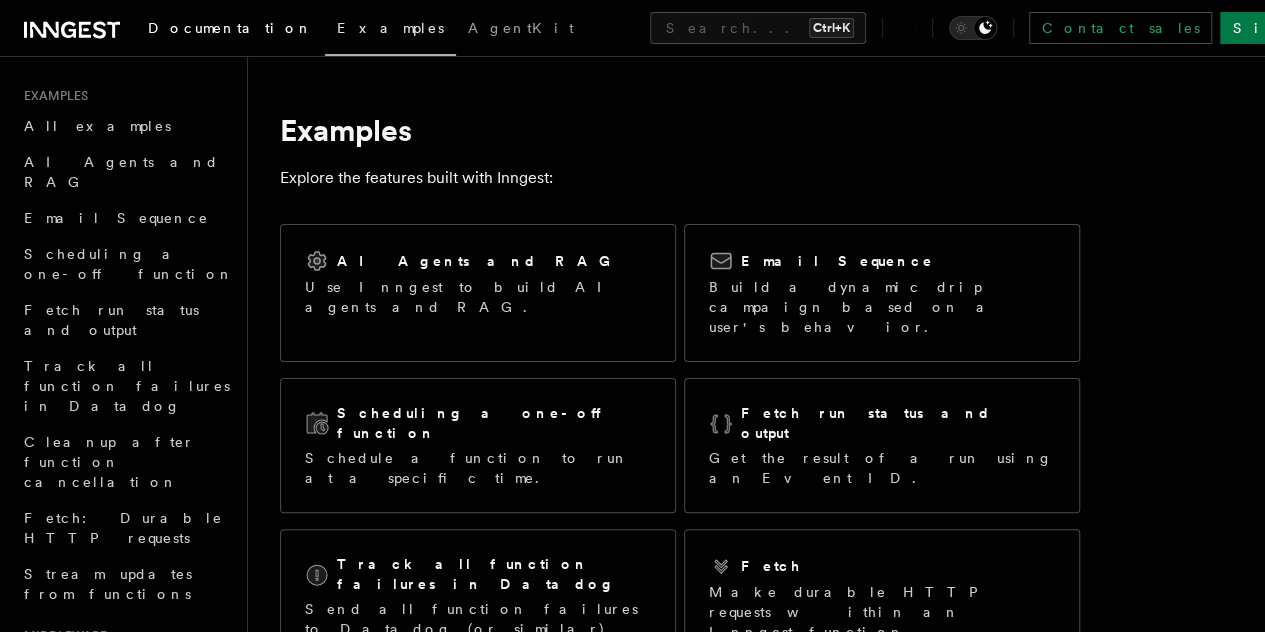 click on "Documentation" at bounding box center [230, 28] 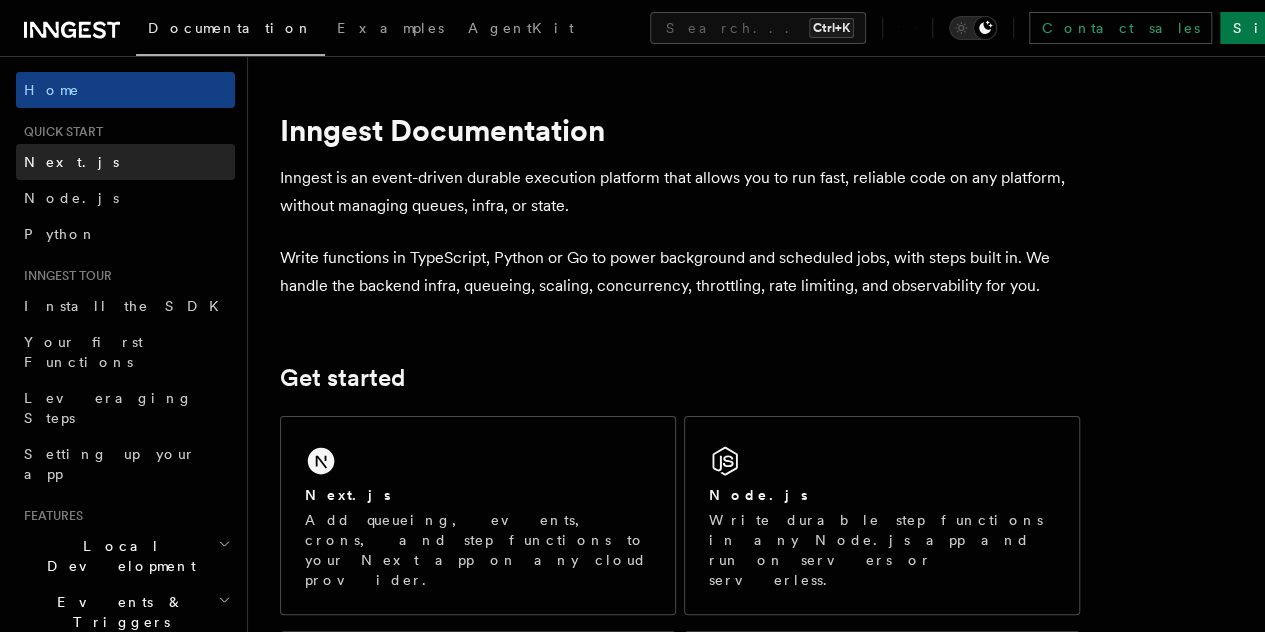 click on "Next.js" at bounding box center [125, 162] 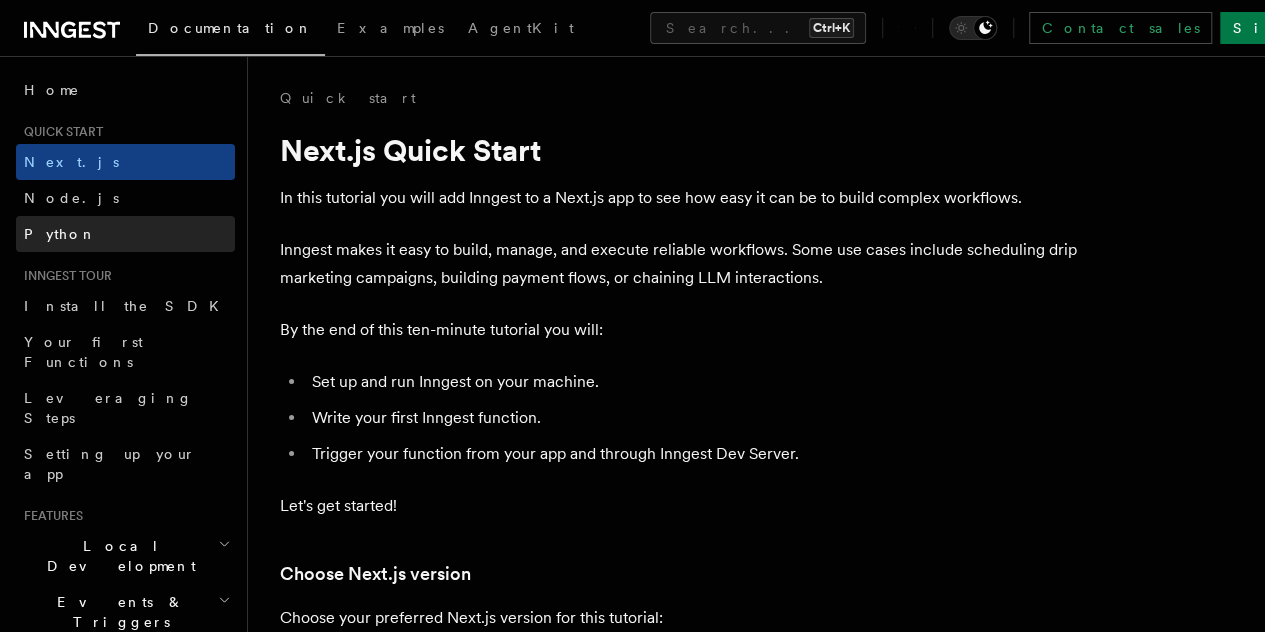 click on "Python" at bounding box center (125, 234) 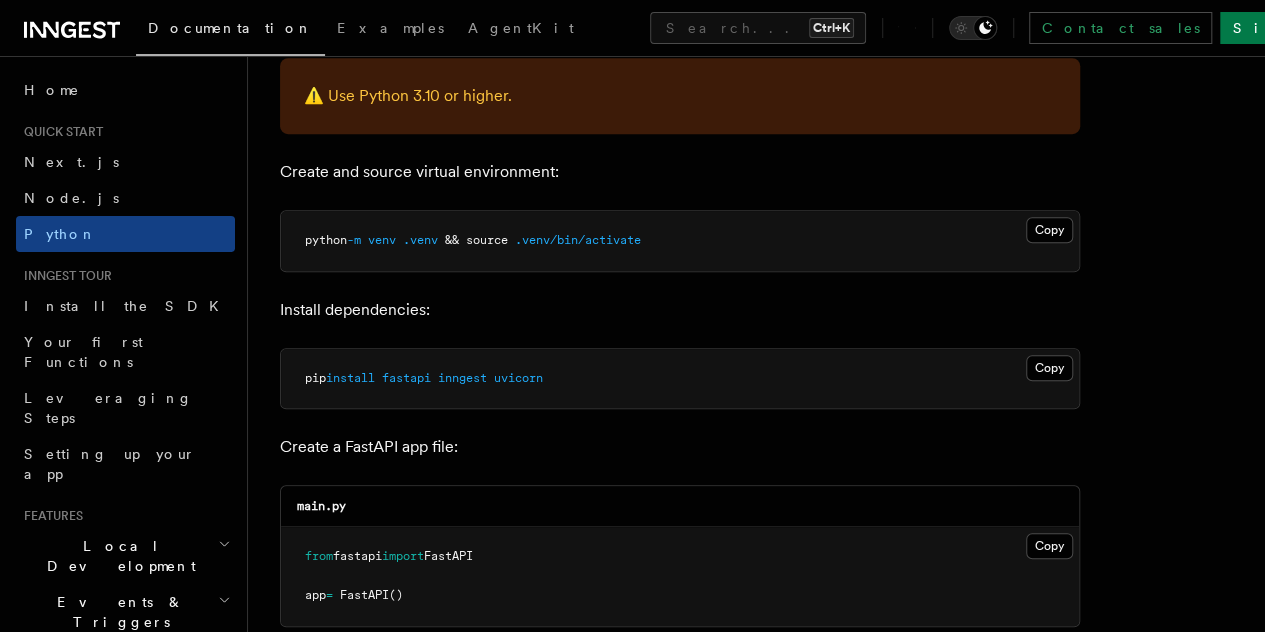 scroll, scrollTop: 537, scrollLeft: 0, axis: vertical 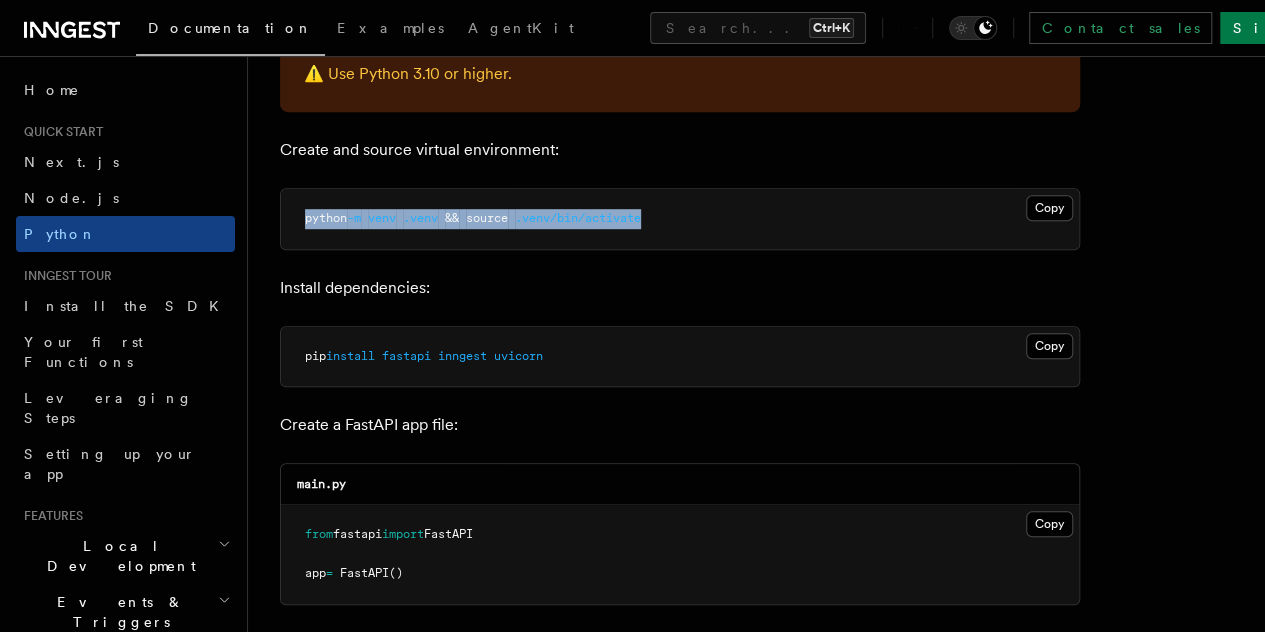 drag, startPoint x: 301, startPoint y: 216, endPoint x: 663, endPoint y: 210, distance: 362.0497 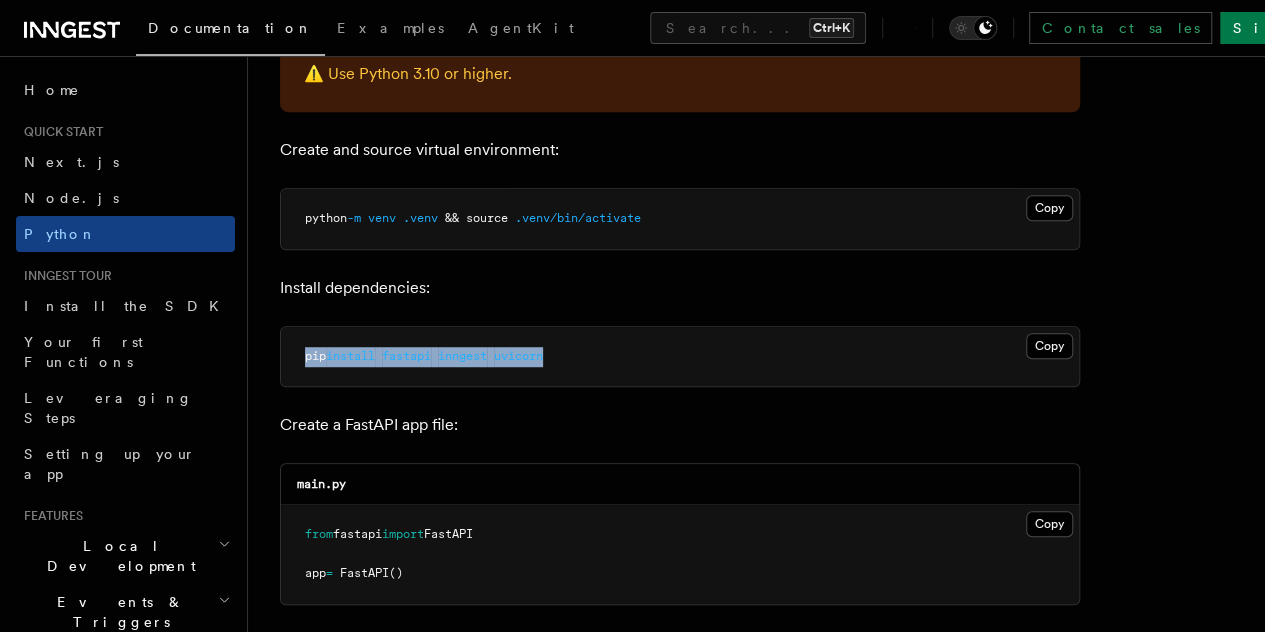 drag, startPoint x: 579, startPoint y: 357, endPoint x: 297, endPoint y: 372, distance: 282.39865 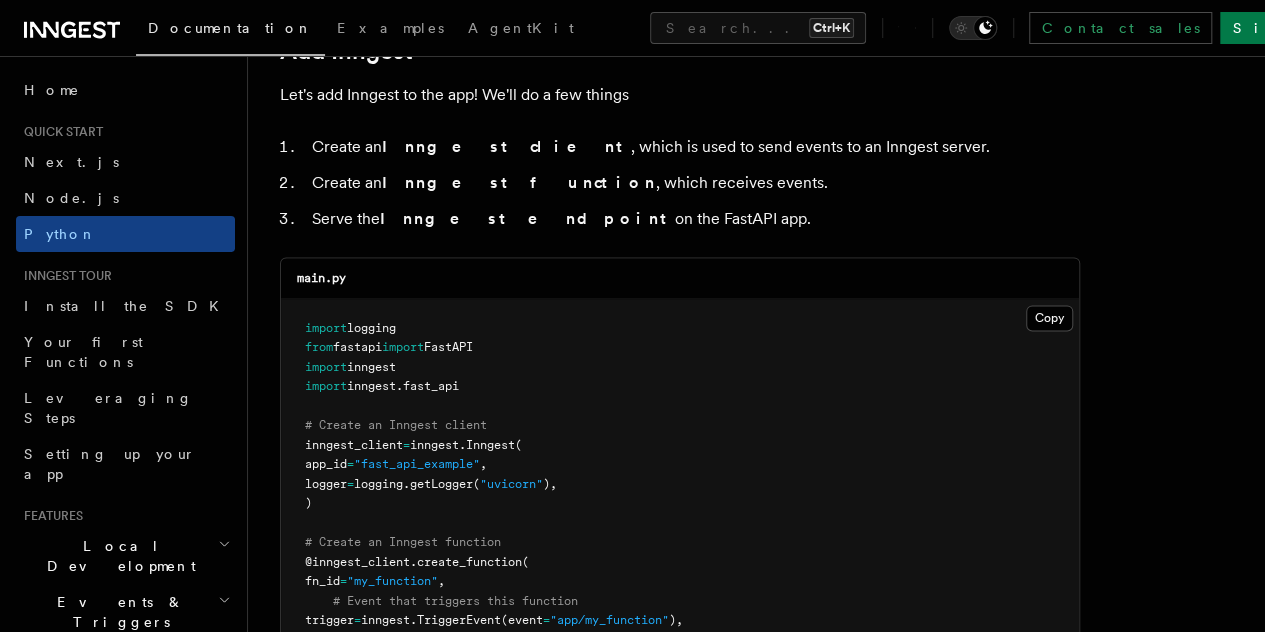 scroll, scrollTop: 1331, scrollLeft: 0, axis: vertical 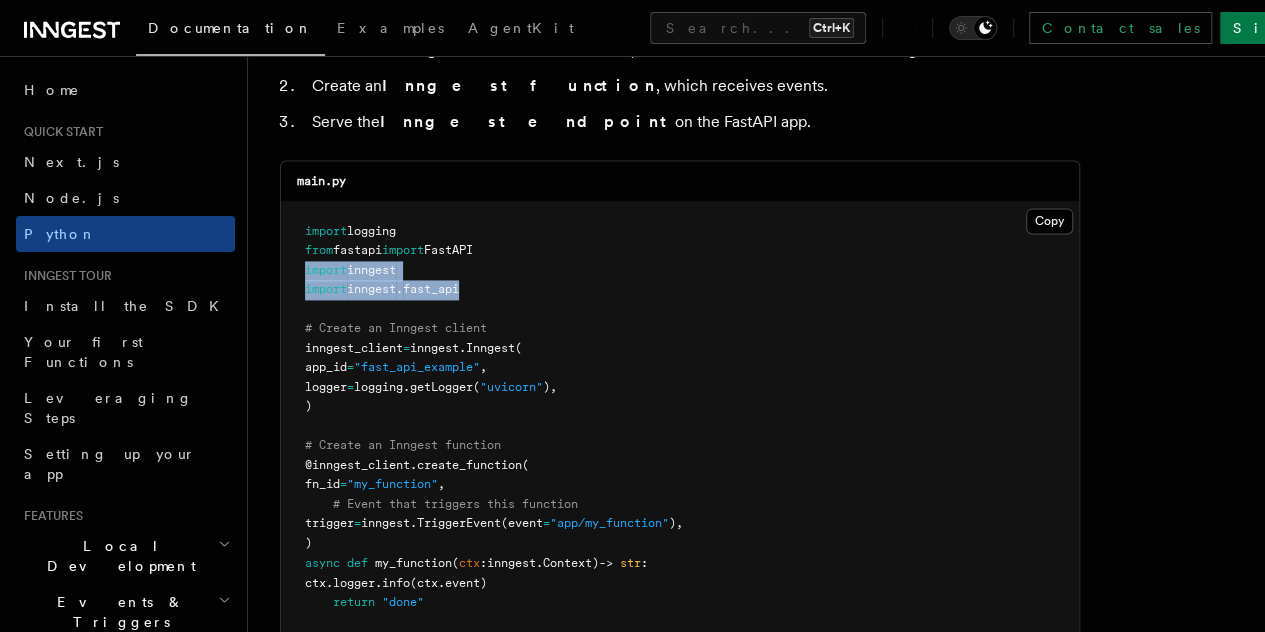 drag, startPoint x: 478, startPoint y: 289, endPoint x: 305, endPoint y: 274, distance: 173.64908 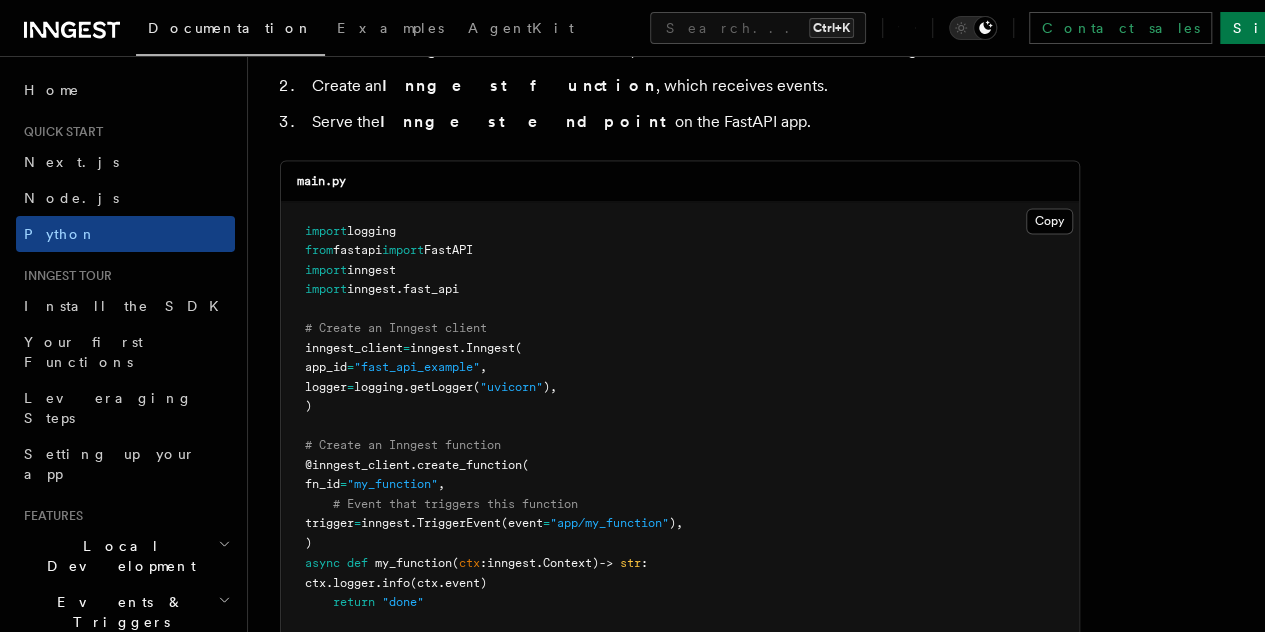 click on "logger" at bounding box center [326, 387] 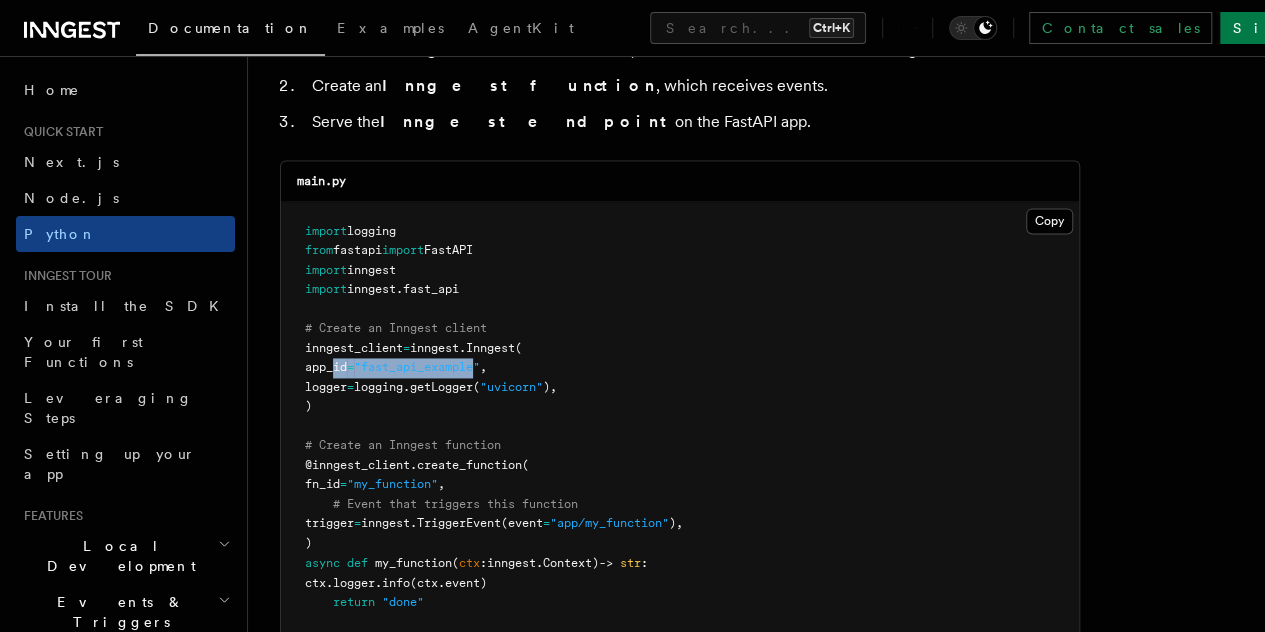 drag, startPoint x: 330, startPoint y: 364, endPoint x: 506, endPoint y: 367, distance: 176.02557 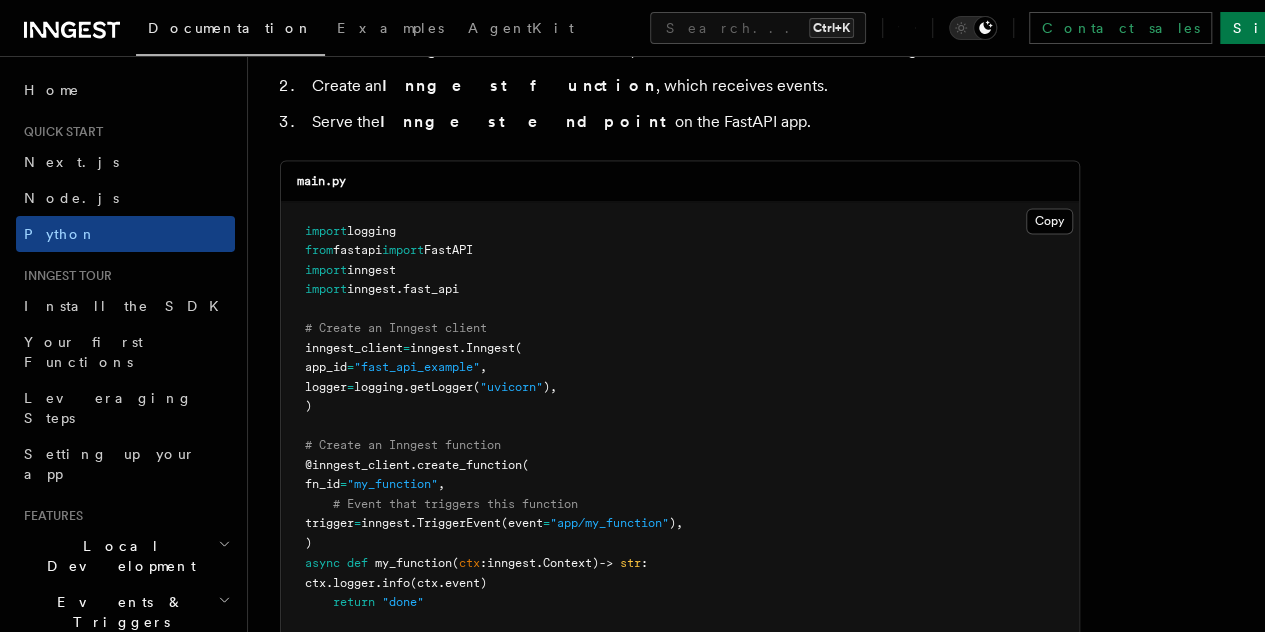 scroll, scrollTop: 1514, scrollLeft: 0, axis: vertical 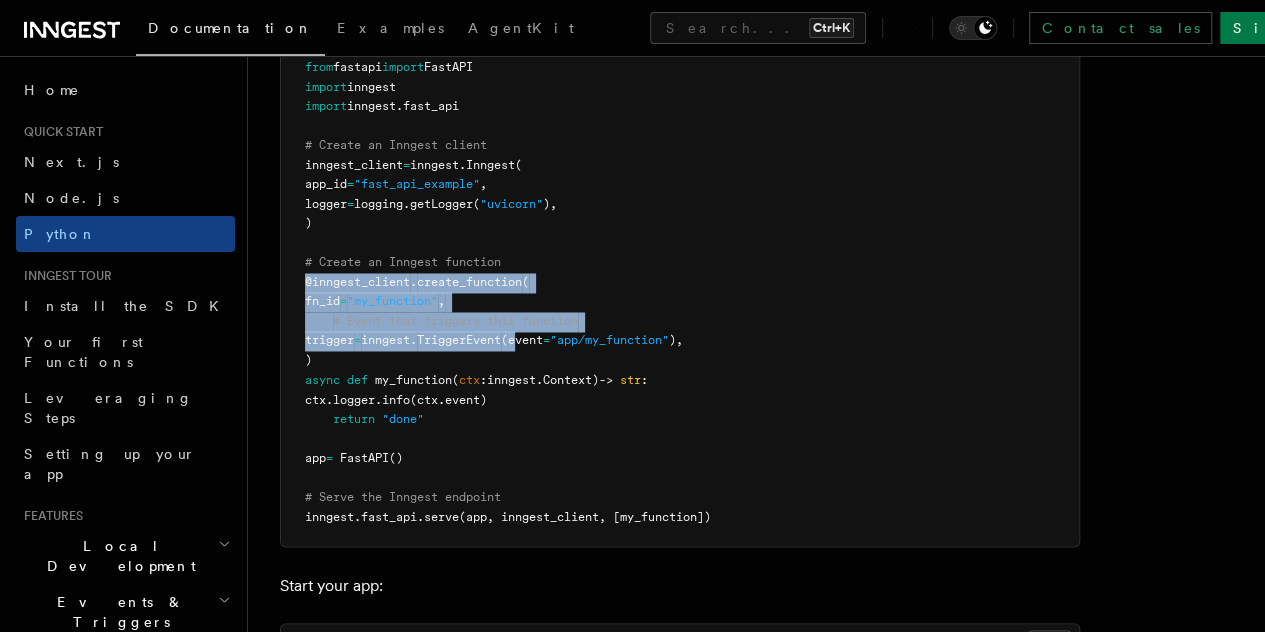 drag, startPoint x: 303, startPoint y: 271, endPoint x: 550, endPoint y: 347, distance: 258.42795 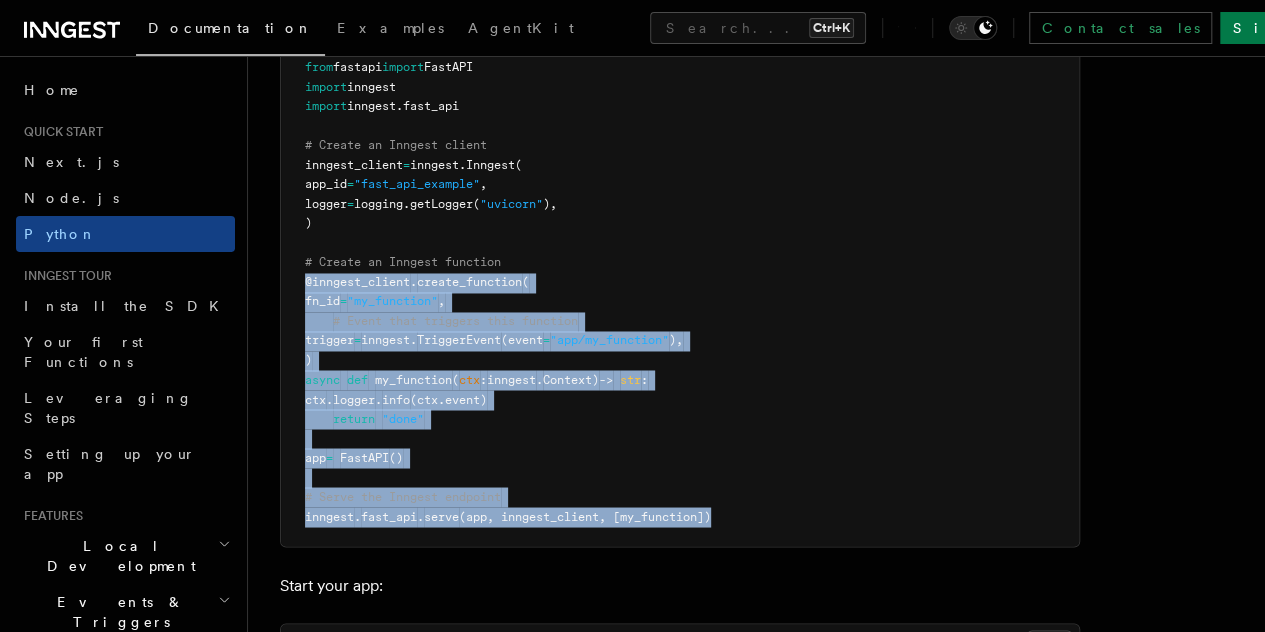 drag, startPoint x: 305, startPoint y: 279, endPoint x: 721, endPoint y: 510, distance: 475.83295 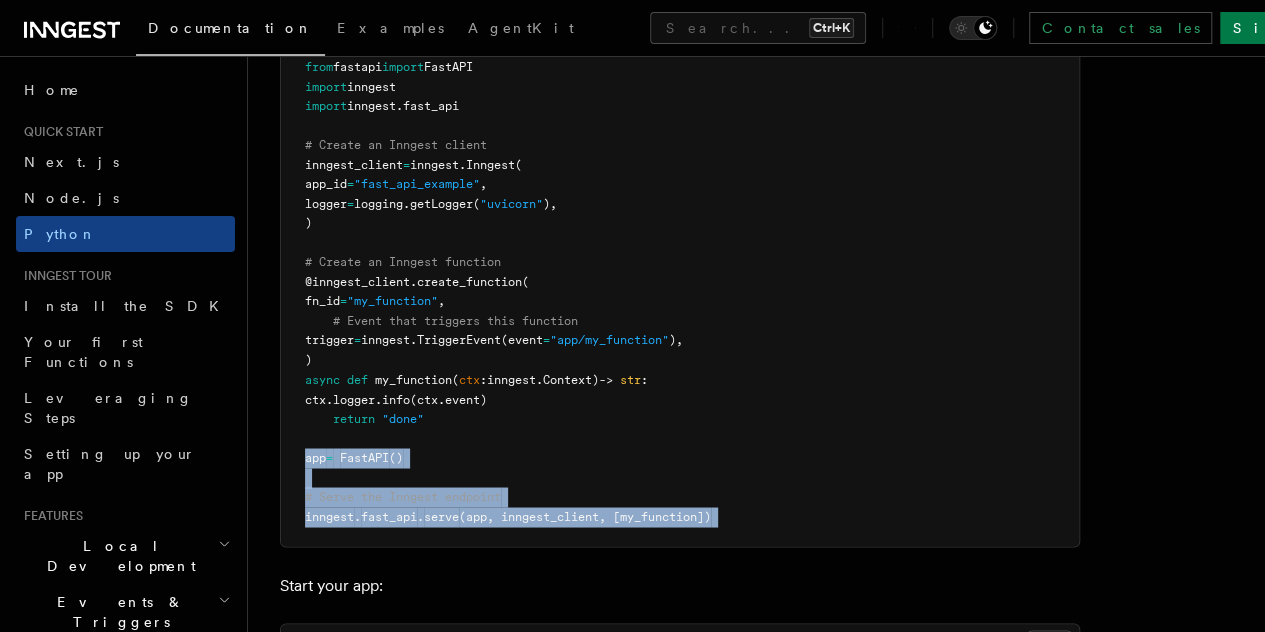 drag, startPoint x: 721, startPoint y: 510, endPoint x: 306, endPoint y: 449, distance: 419.45917 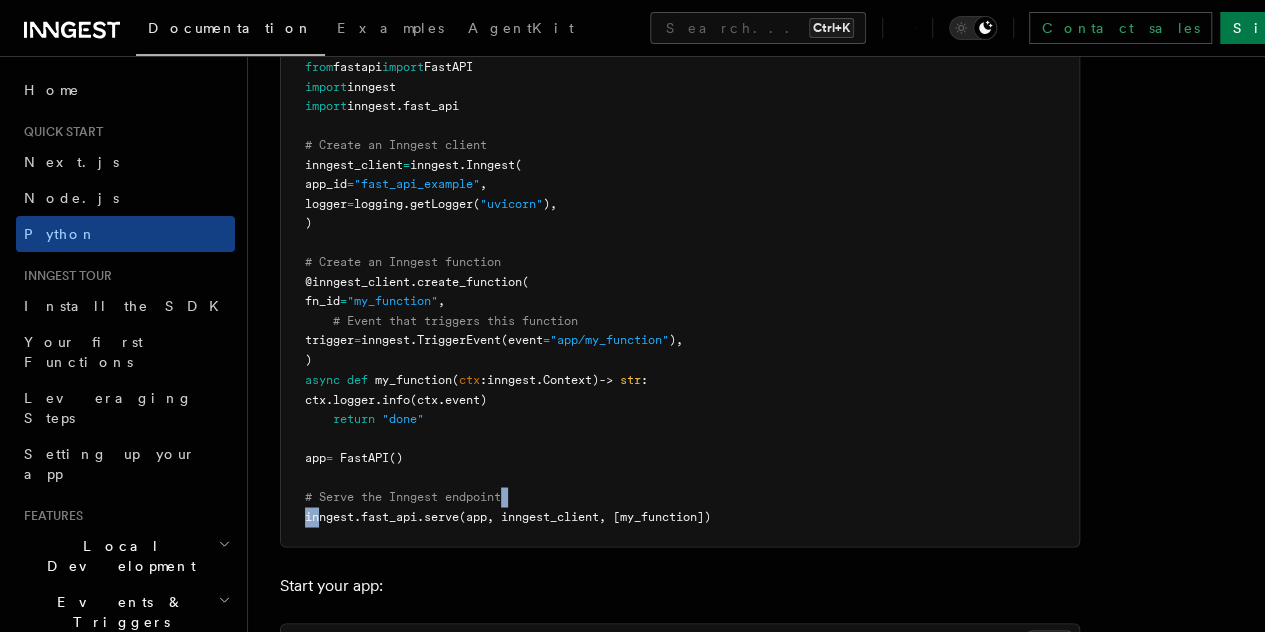 drag, startPoint x: 512, startPoint y: 491, endPoint x: 317, endPoint y: 517, distance: 196.7257 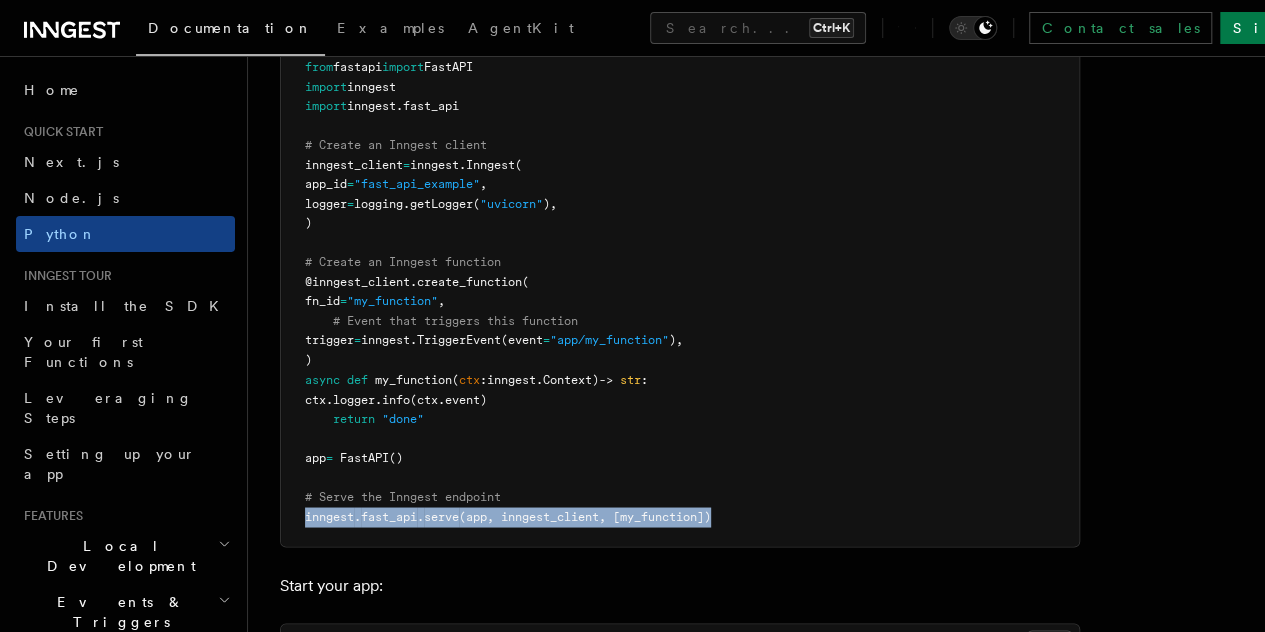 drag, startPoint x: 307, startPoint y: 513, endPoint x: 740, endPoint y: 523, distance: 433.11545 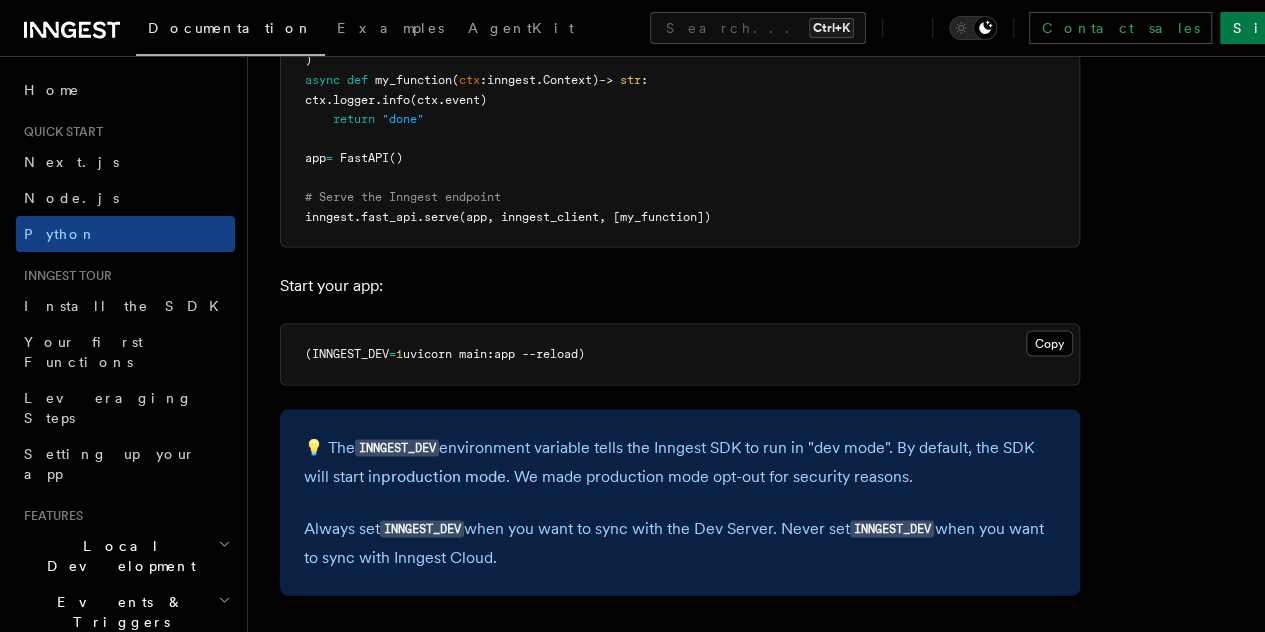 scroll, scrollTop: 1816, scrollLeft: 0, axis: vertical 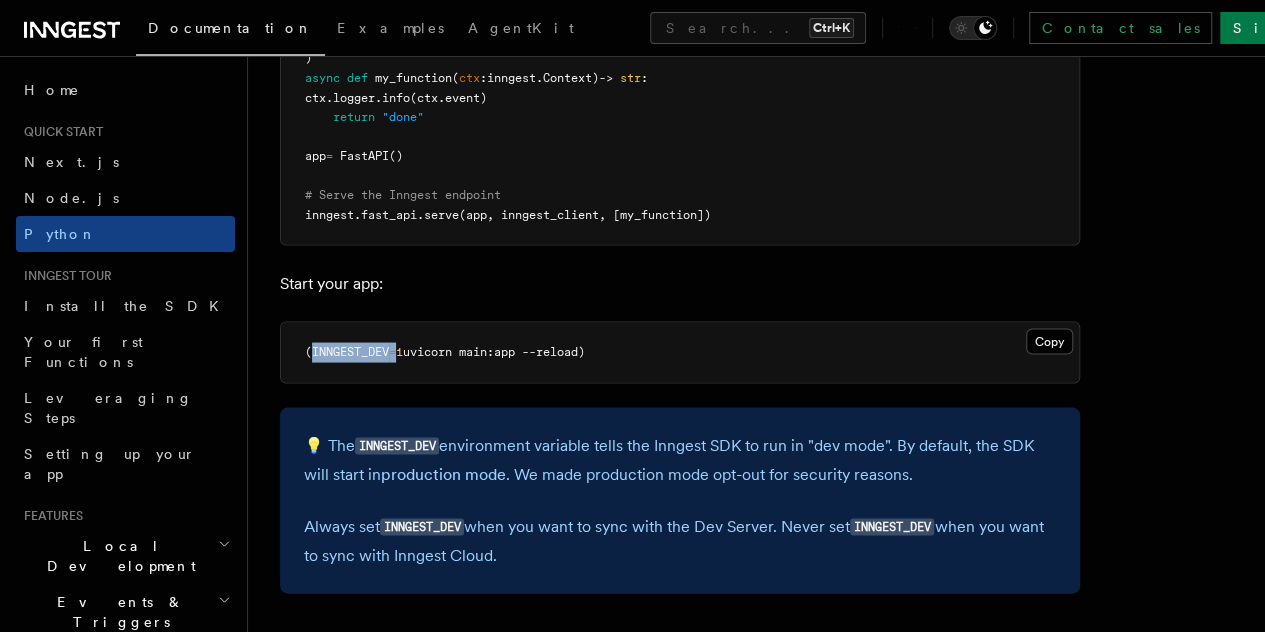 drag, startPoint x: 313, startPoint y: 342, endPoint x: 401, endPoint y: 352, distance: 88.56636 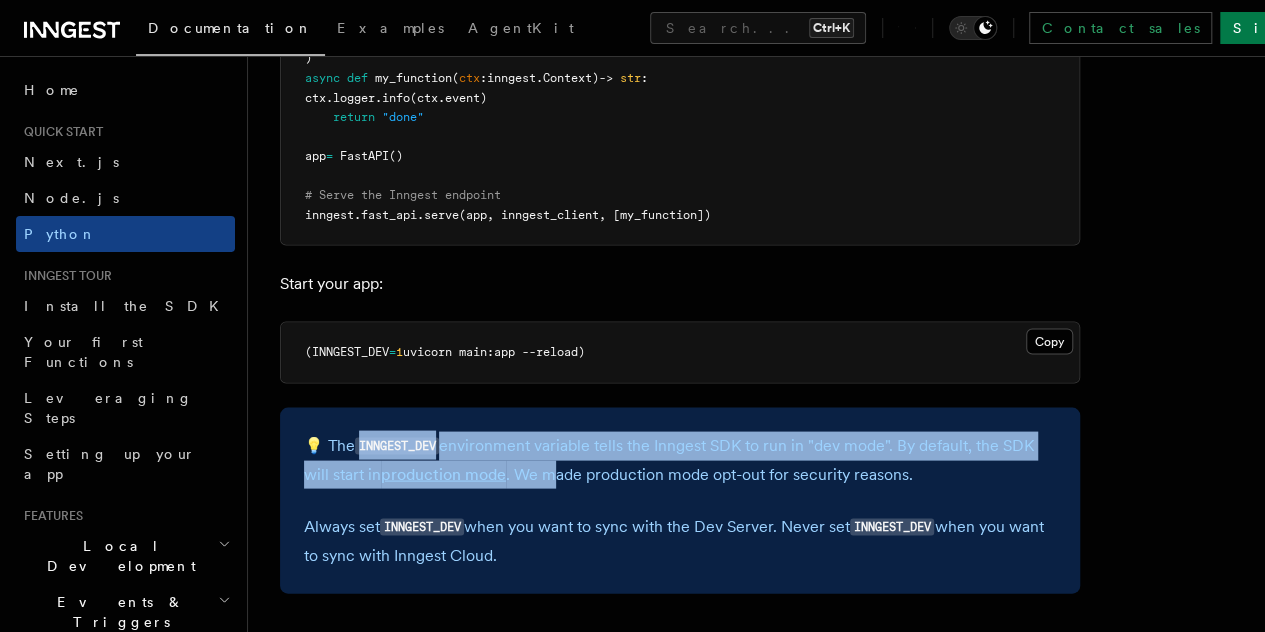 drag, startPoint x: 363, startPoint y: 440, endPoint x: 637, endPoint y: 467, distance: 275.3271 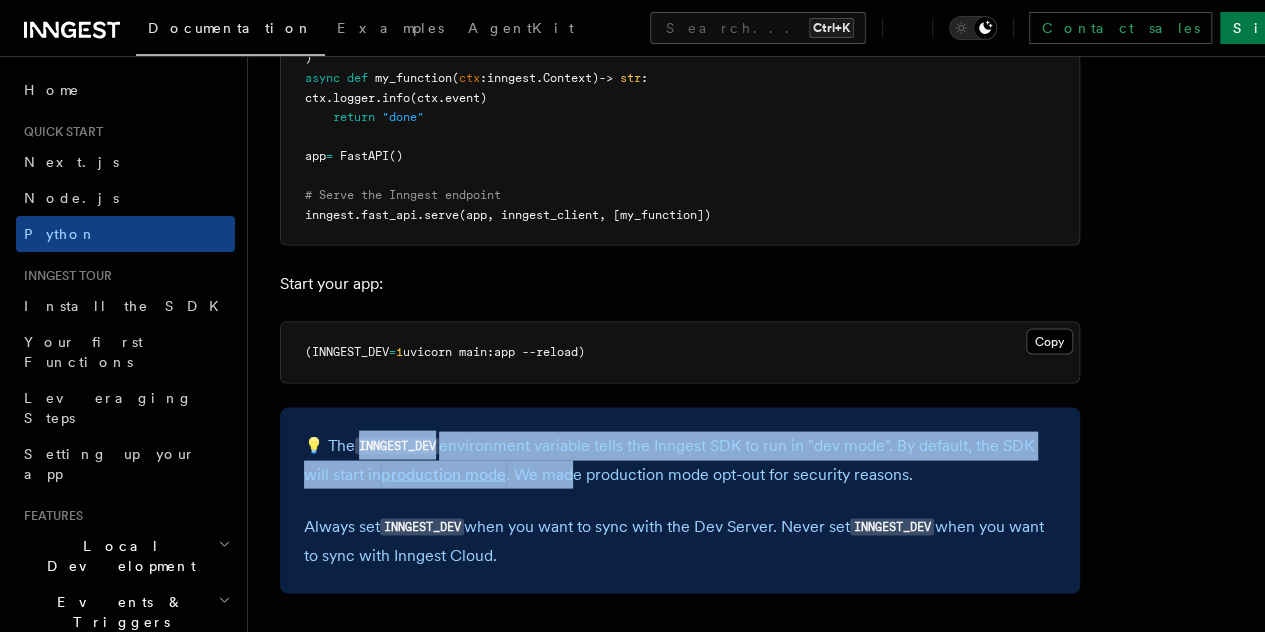 click on "💡 The  INNGEST_DEV  environment variable tells the Inngest SDK to run in "dev mode". By default, the SDK will start in  production mode . We made production mode opt-out for security reasons." at bounding box center (680, 459) 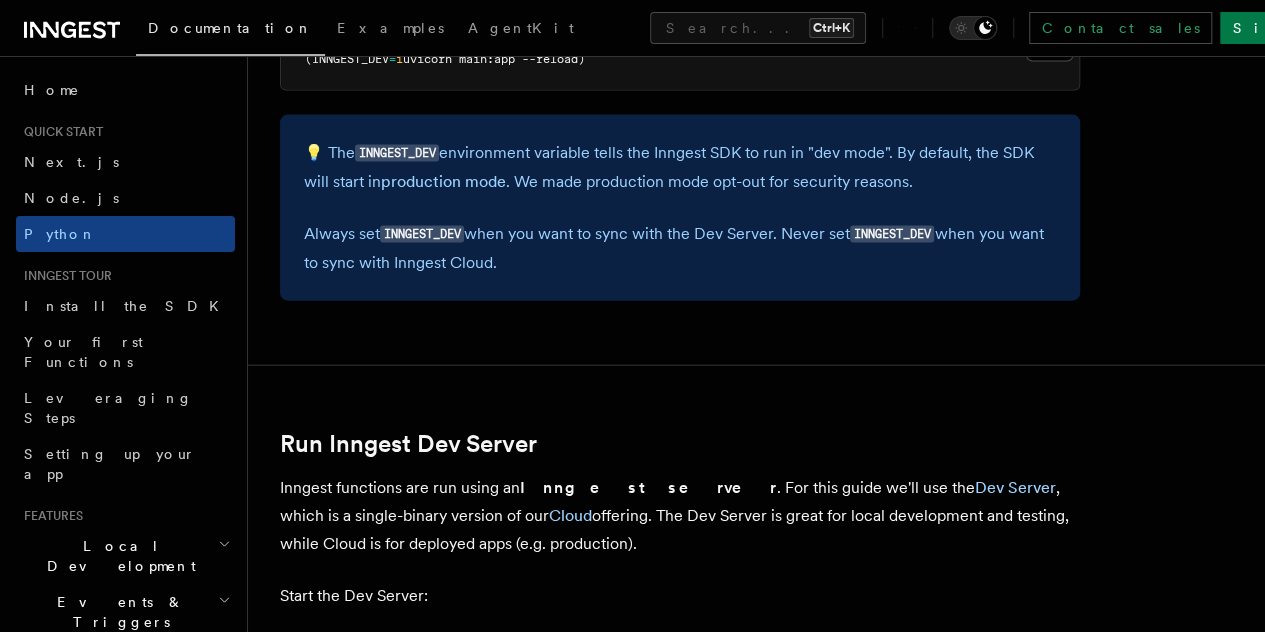 scroll, scrollTop: 2109, scrollLeft: 0, axis: vertical 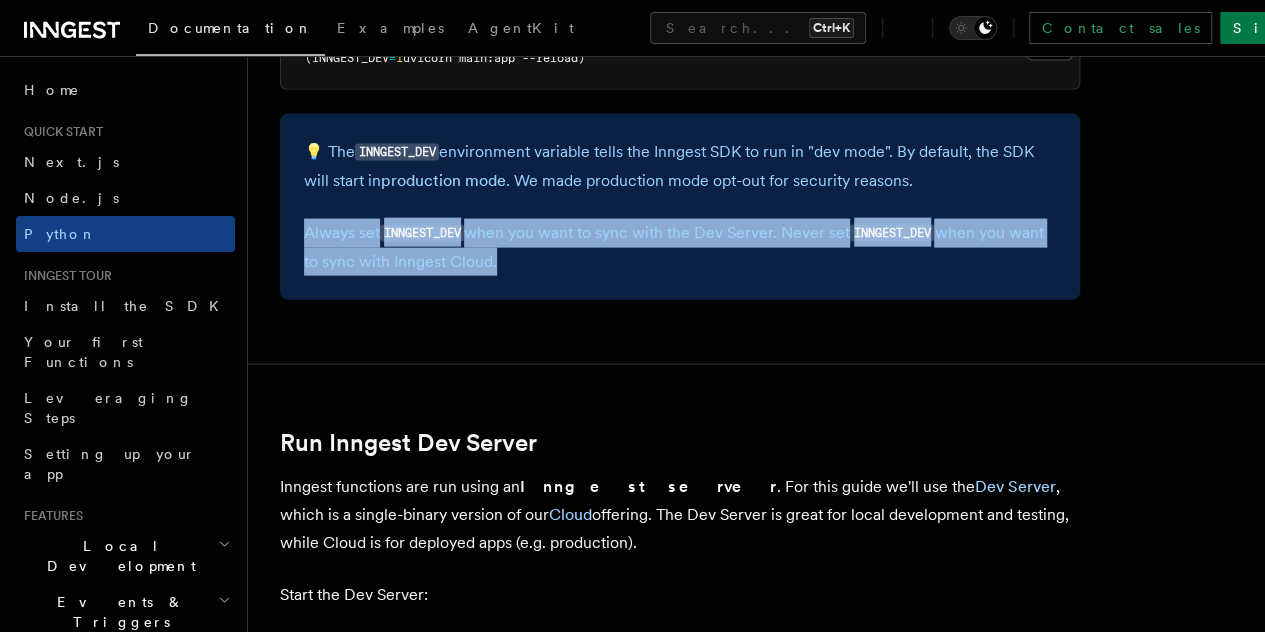 drag, startPoint x: 306, startPoint y: 231, endPoint x: 604, endPoint y: 259, distance: 299.31253 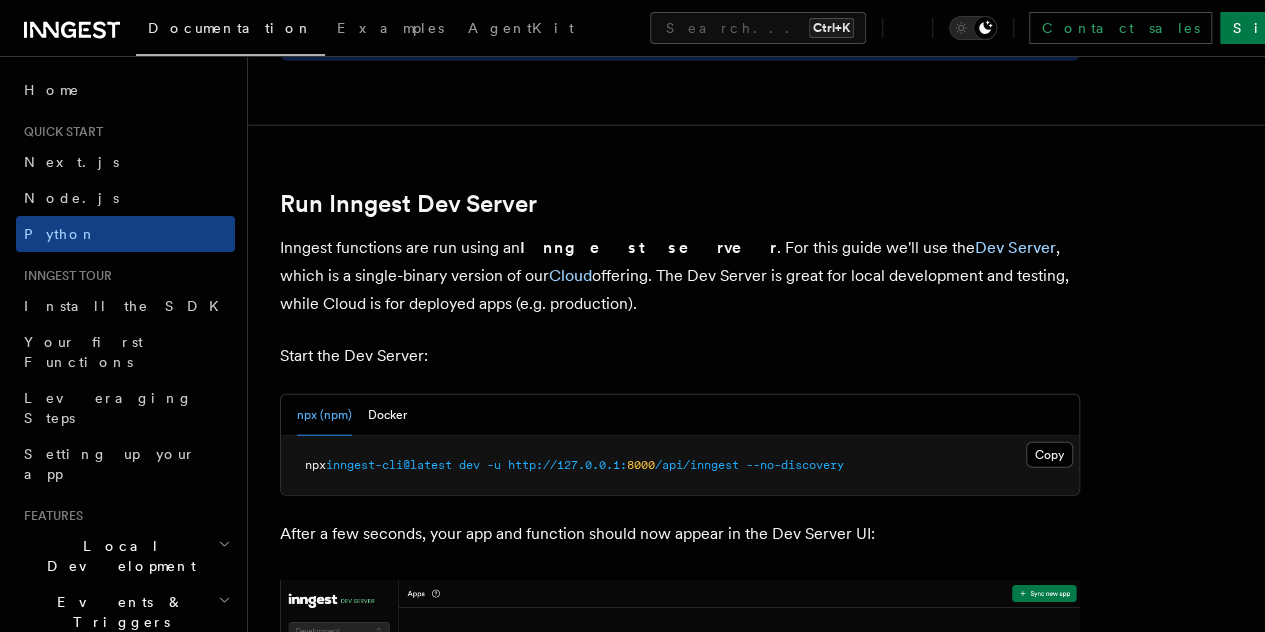 scroll, scrollTop: 2366, scrollLeft: 0, axis: vertical 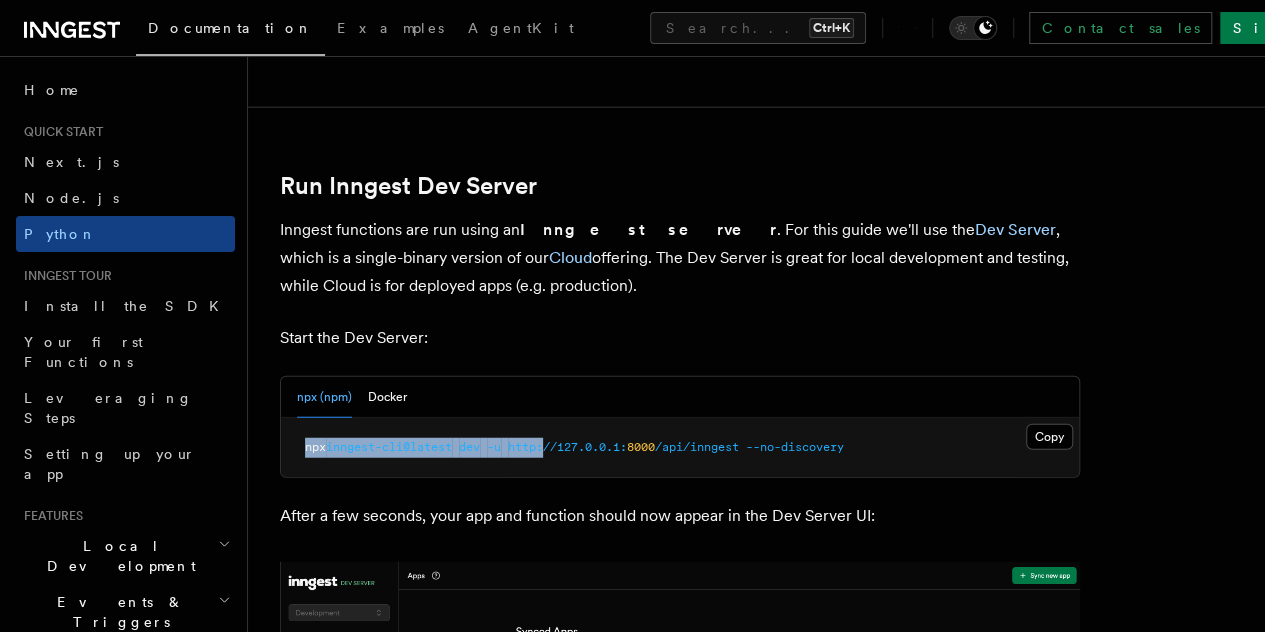 drag, startPoint x: 298, startPoint y: 447, endPoint x: 559, endPoint y: 437, distance: 261.1915 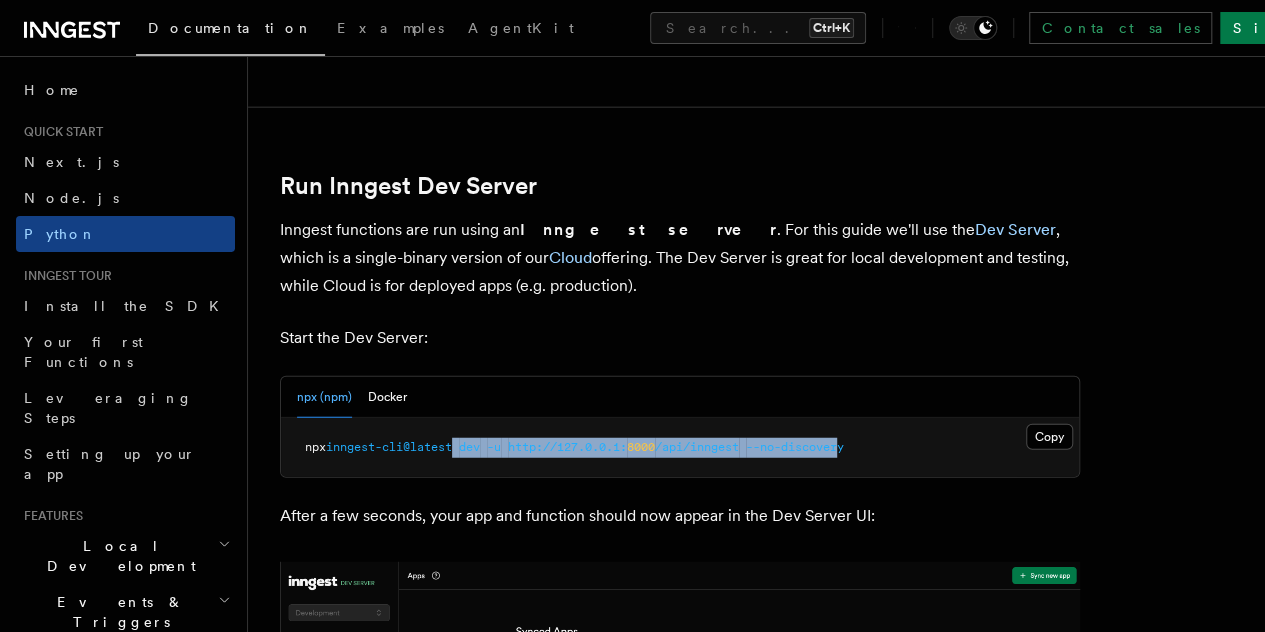 drag, startPoint x: 465, startPoint y: 443, endPoint x: 862, endPoint y: 446, distance: 397.01132 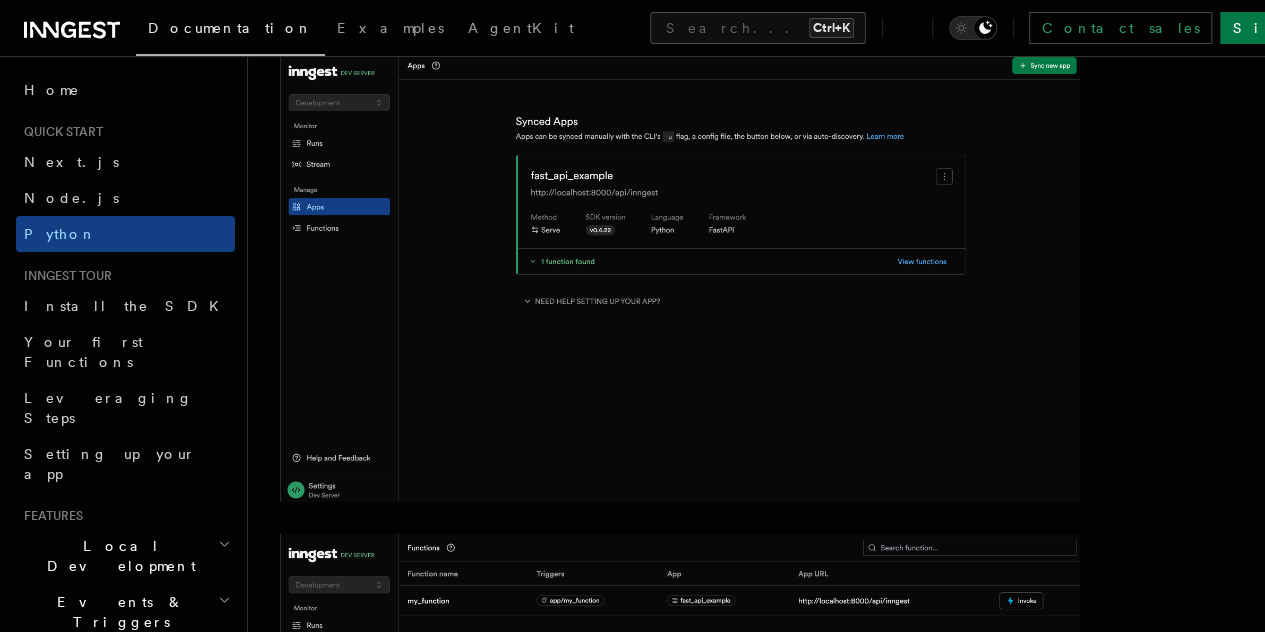 scroll, scrollTop: 2894, scrollLeft: 0, axis: vertical 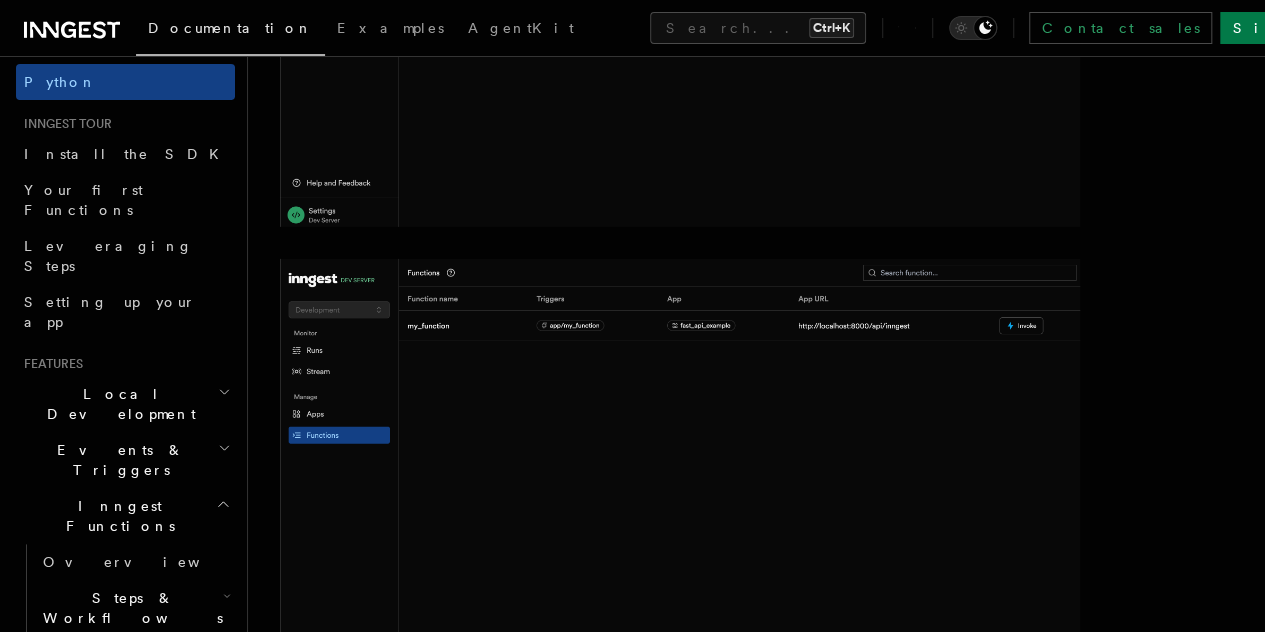 click 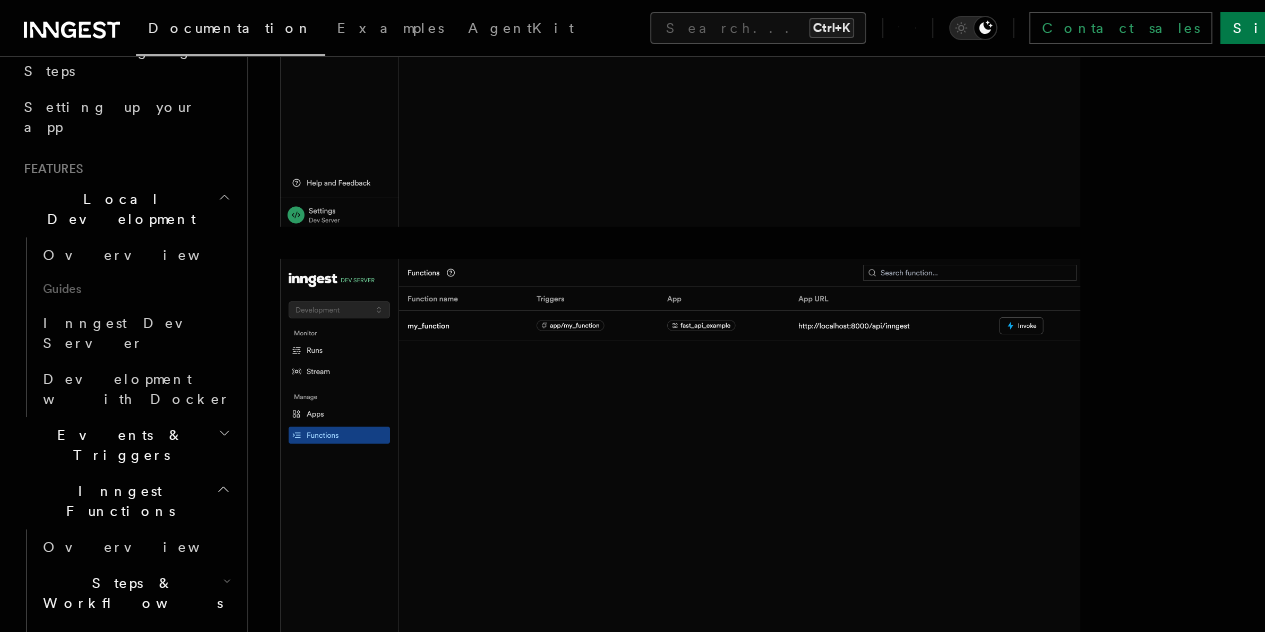 scroll, scrollTop: 356, scrollLeft: 0, axis: vertical 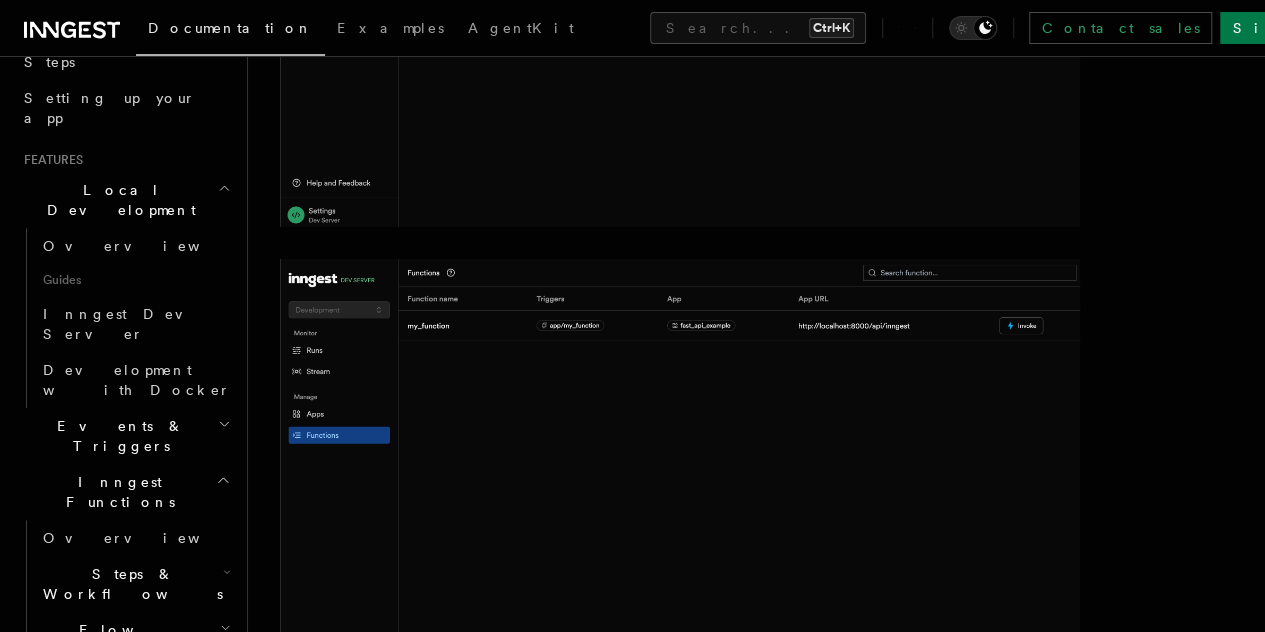 click 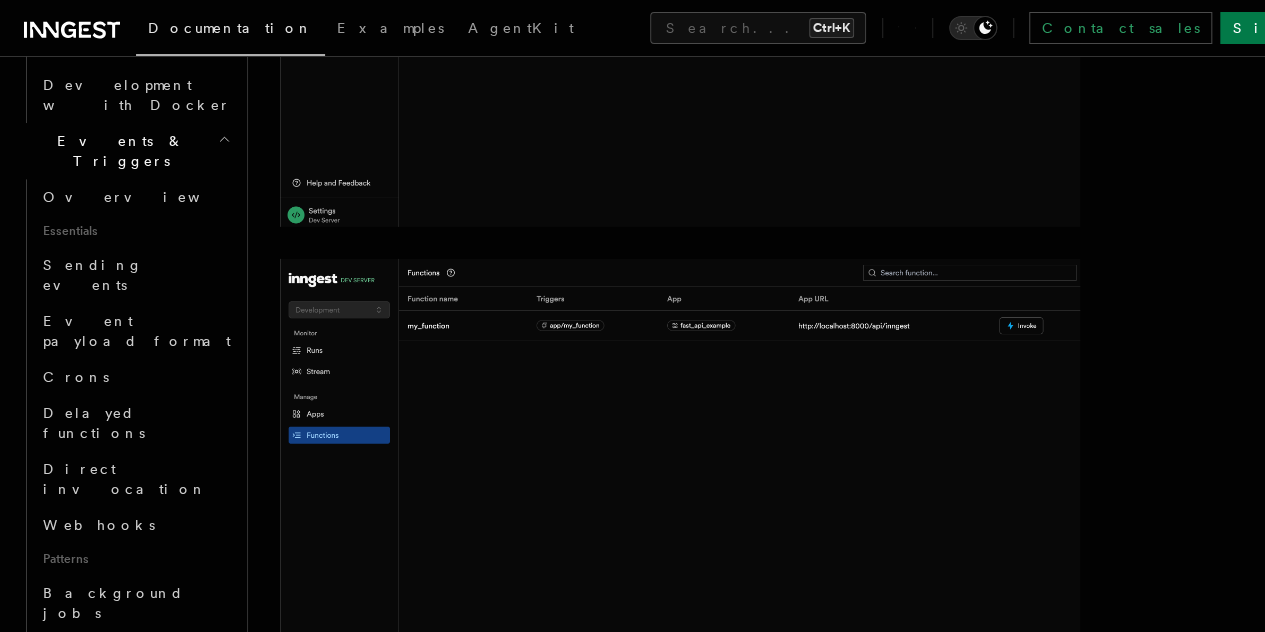 scroll, scrollTop: 643, scrollLeft: 0, axis: vertical 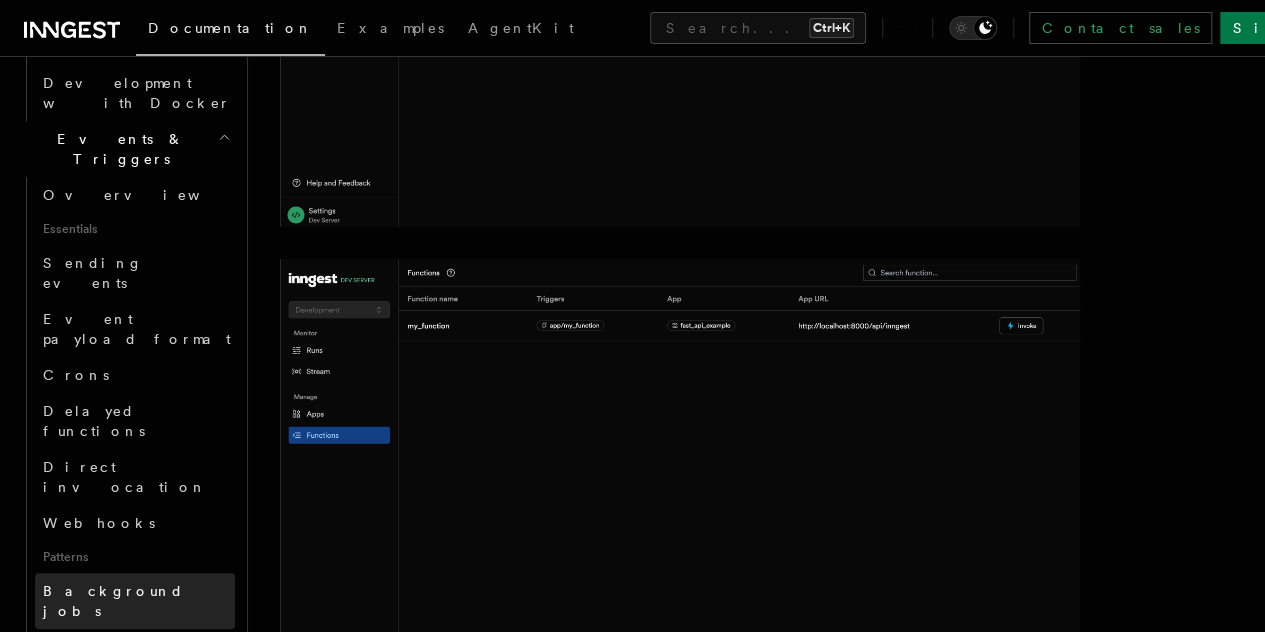 click on "Background jobs" at bounding box center [113, 601] 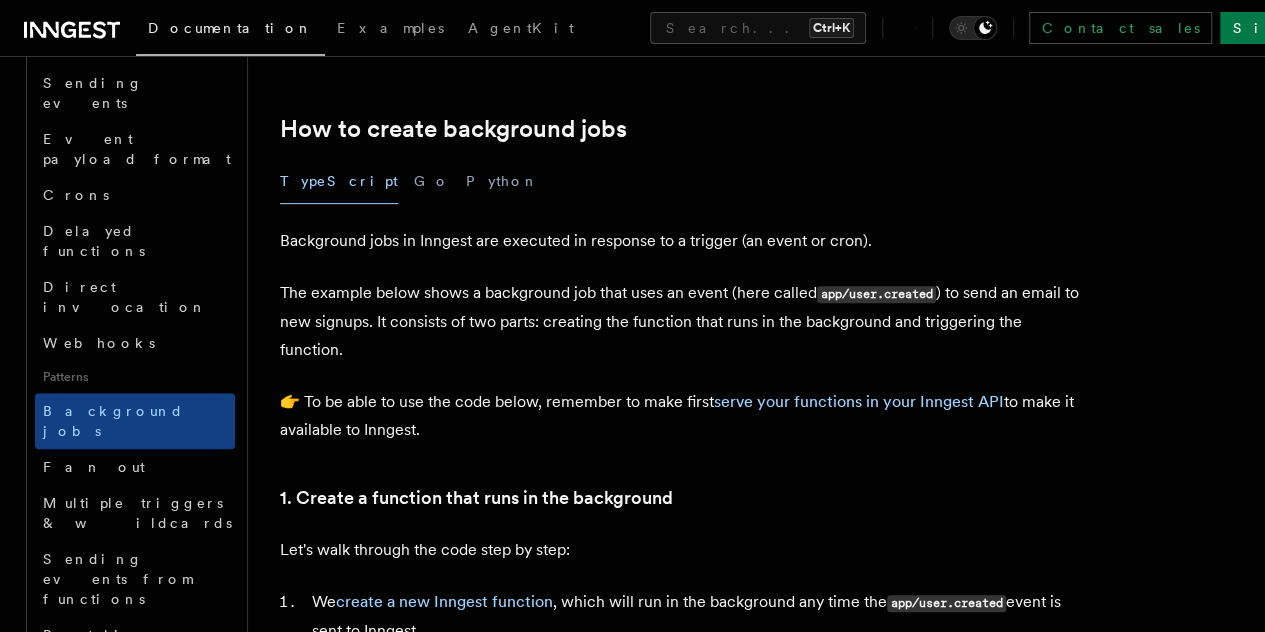 scroll, scrollTop: 340, scrollLeft: 0, axis: vertical 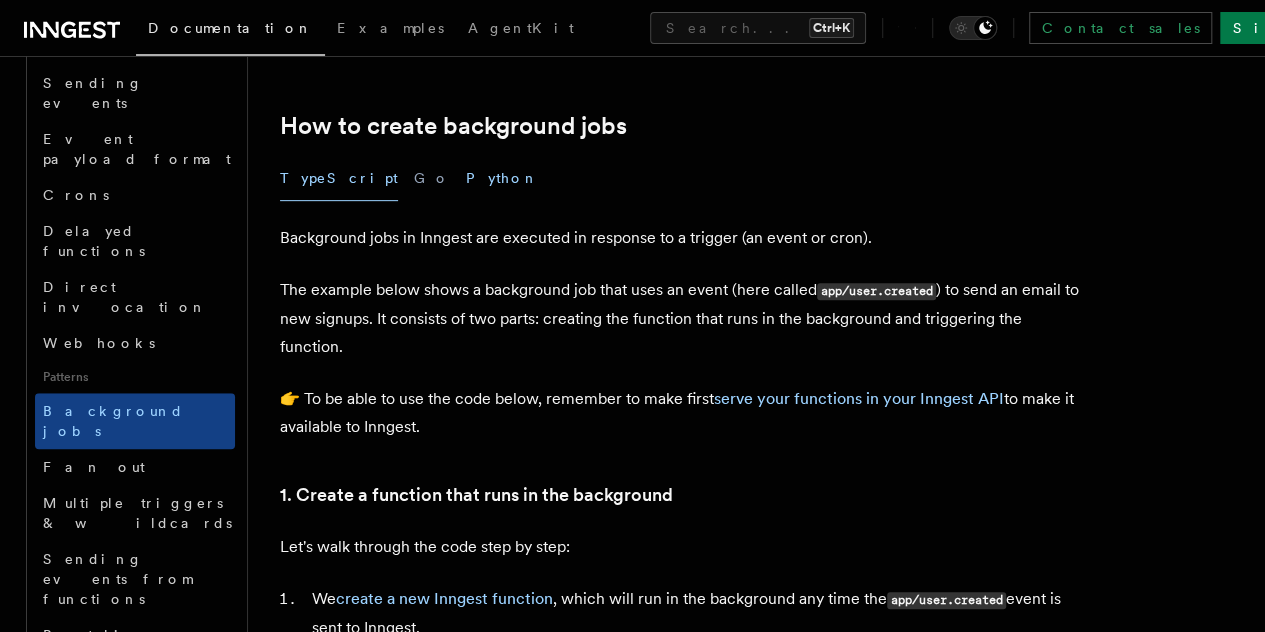 click on "Python" at bounding box center (502, 178) 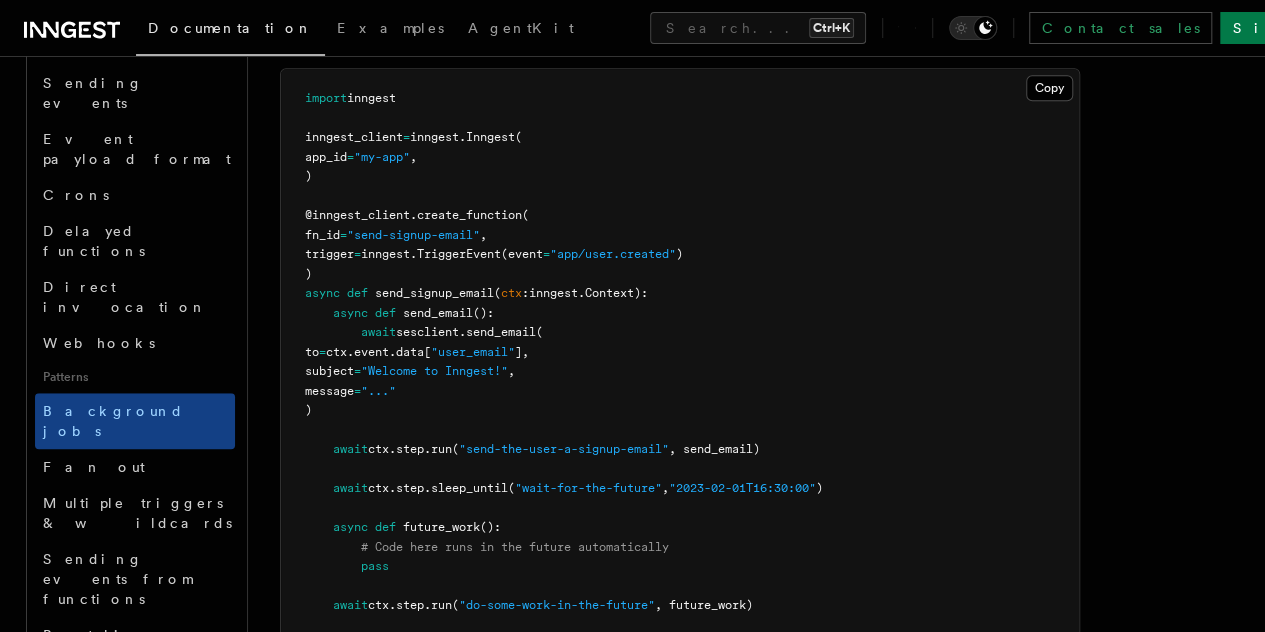 scroll, scrollTop: 1139, scrollLeft: 0, axis: vertical 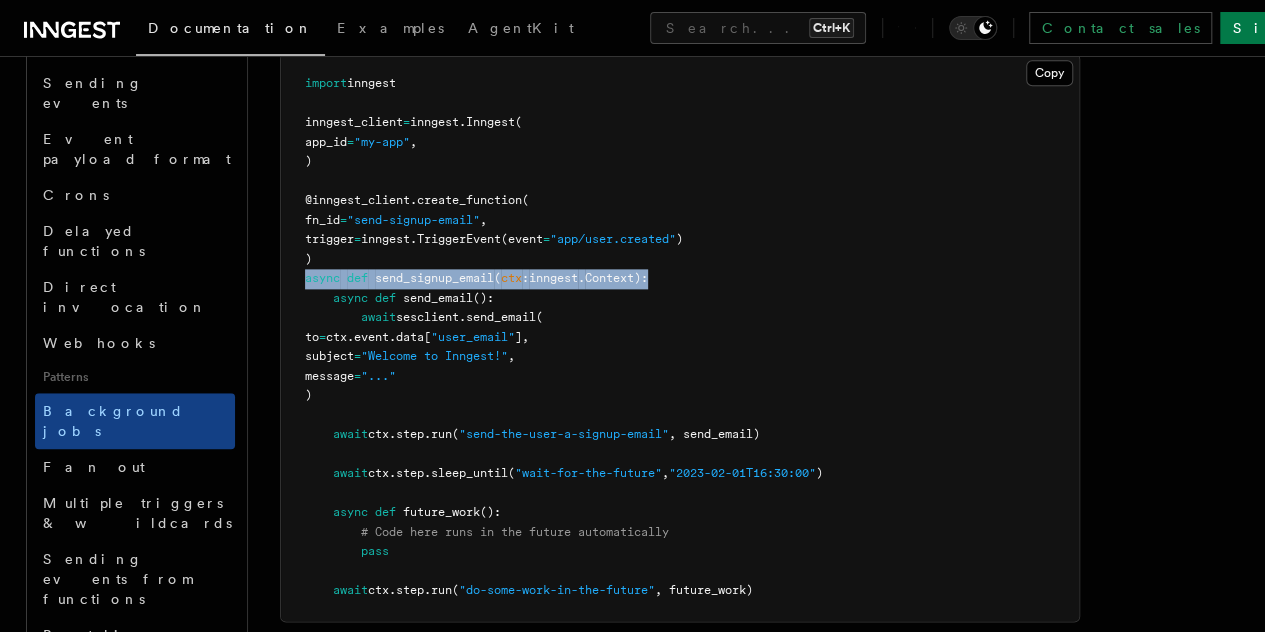drag, startPoint x: 305, startPoint y: 276, endPoint x: 813, endPoint y: 288, distance: 508.14172 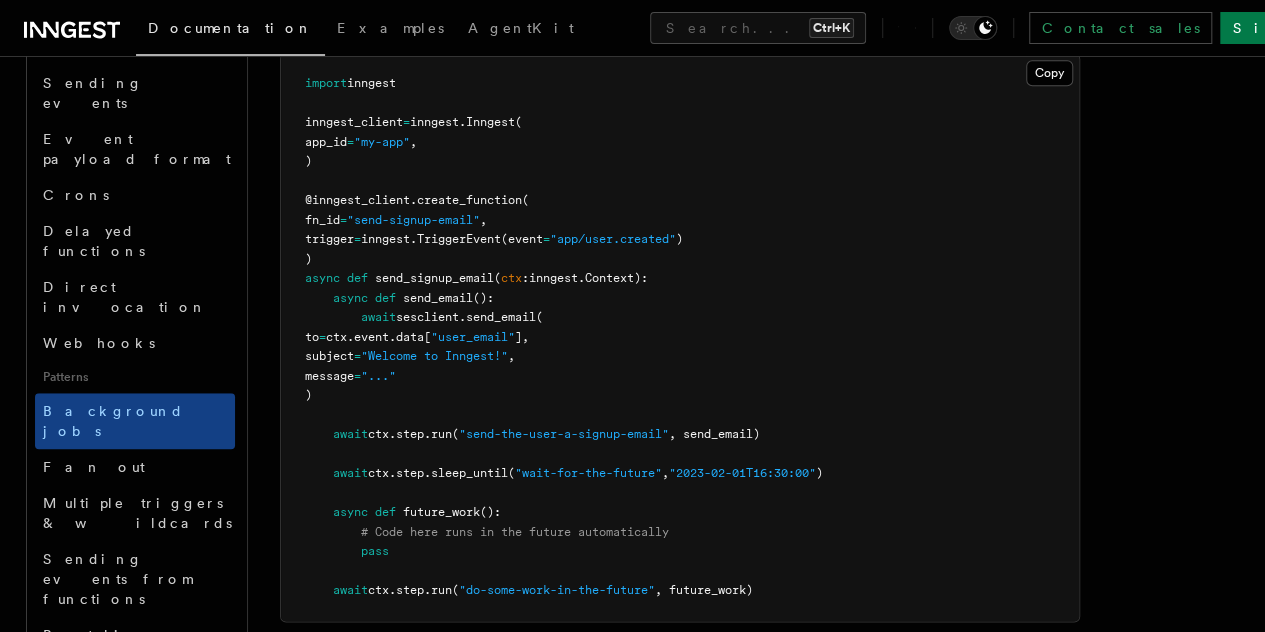click on "import inngest
inngest_client = inngest.Inngest(
app_id = "my-app" ,
)
@inngest_client.create_function(
fn_id = "send-signup-email" ,
trigger = inngest.TriggerEvent(event = "app/user.created" )
)
async def send_signup_email(ctx: inngest.Context):
async def send_email():
await sesclient.send_email(
to = ctx.event.data["user_email"],
subject = "Welcome to Inngest!" ,
message = "..."
)
await ctx.step.run("send-the-user-a-signup-email", send_email)
await ctx.step.sleep_until("wait-for-the-future", "2023-02-01T16:30:00")
async def future_work():
# Code here runs in the future automatically
pass
await ctx.step.run("do-some-work-in-the-future", future_work)" at bounding box center [680, 337] 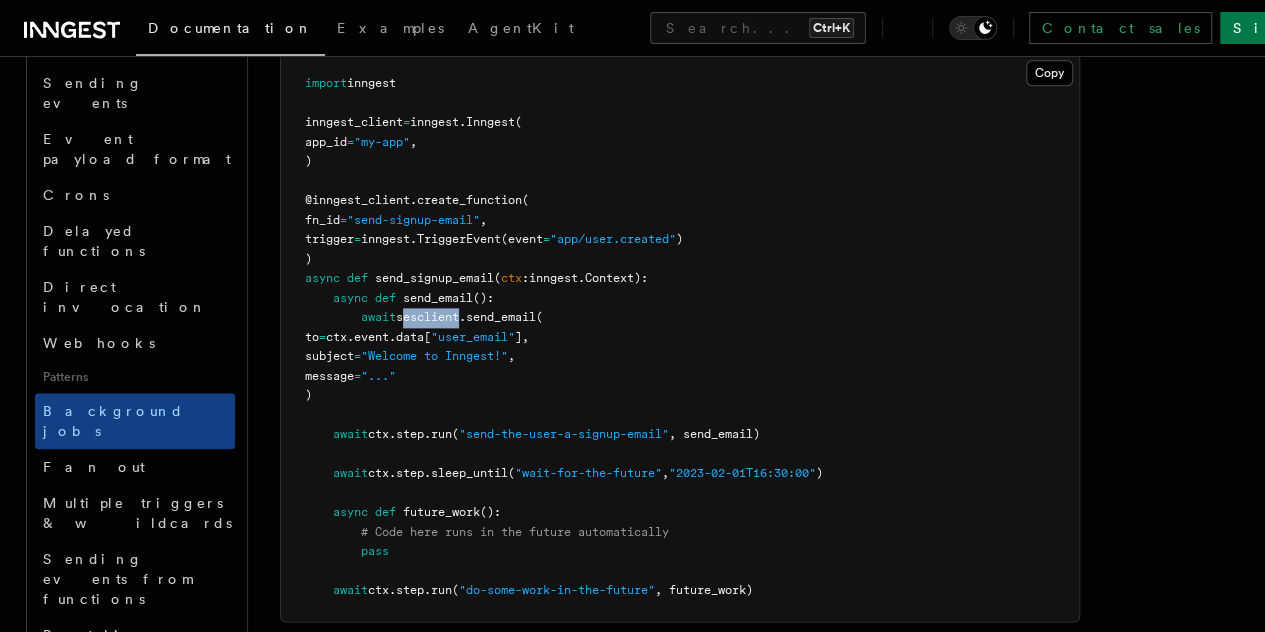 drag, startPoint x: 402, startPoint y: 321, endPoint x: 462, endPoint y: 324, distance: 60.074955 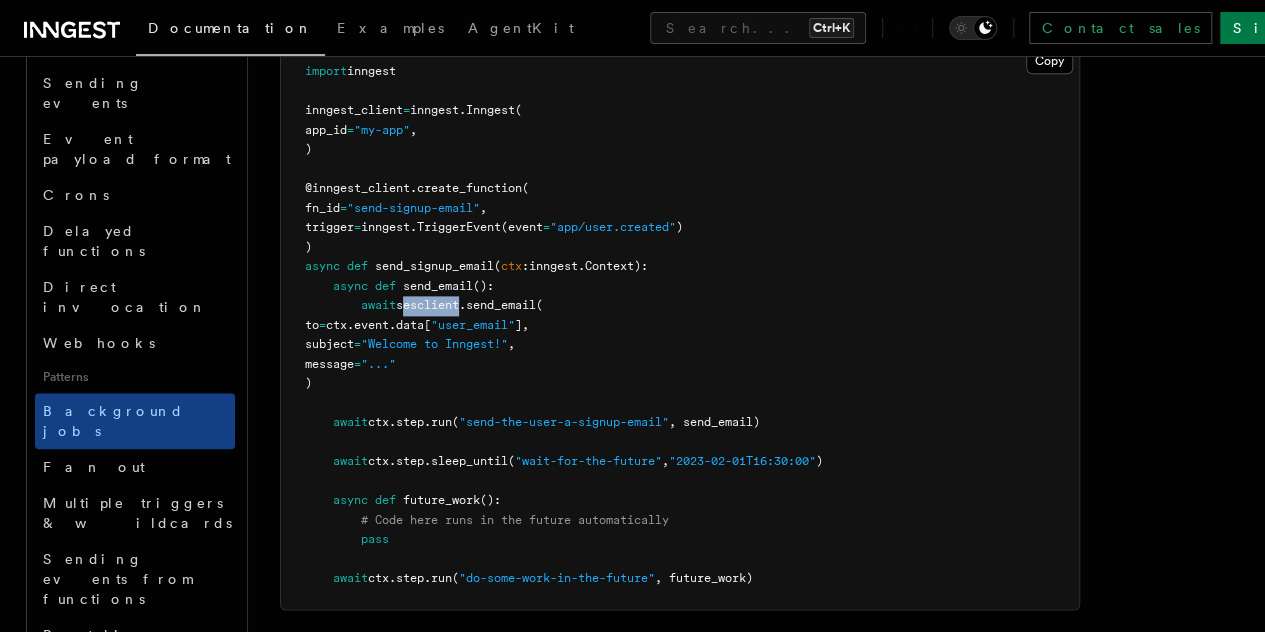scroll, scrollTop: 1152, scrollLeft: 0, axis: vertical 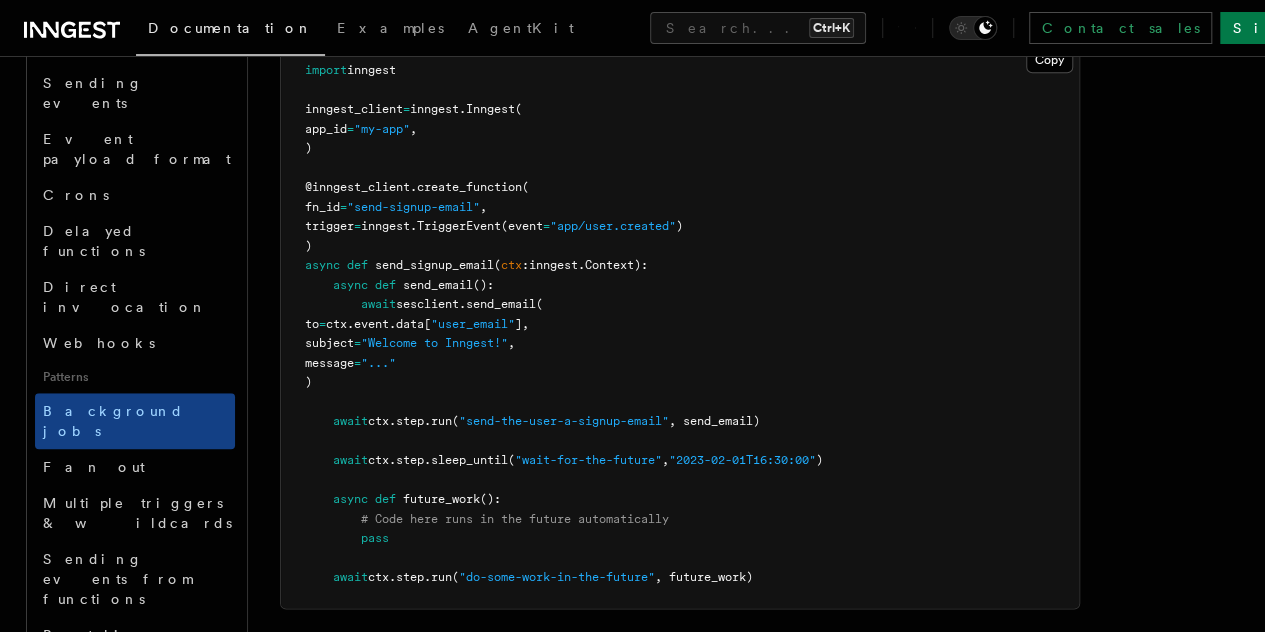 click on "import inngest
inngest_client = inngest.Inngest(
app_id = "my-app" ,
)
@inngest_client.create_function(
fn_id = "send-signup-email" ,
trigger = inngest.TriggerEvent(event = "app/user.created" )
)
async def send_signup_email(ctx: inngest.Context):
async def send_email():
await sesclient.send_email(
to = ctx.event.data["user_email"],
subject = "Welcome to Inngest!" ,
message = "..."
)
await ctx.step.run("send-the-user-a-signup-email", send_email)
await ctx.step.sleep_until("wait-for-the-future", "2023-02-01T16:30:00")
async def future_work():
# Code here runs in the future automatically
pass
await ctx.step.run("do-some-work-in-the-future", future_work)" at bounding box center [680, 324] 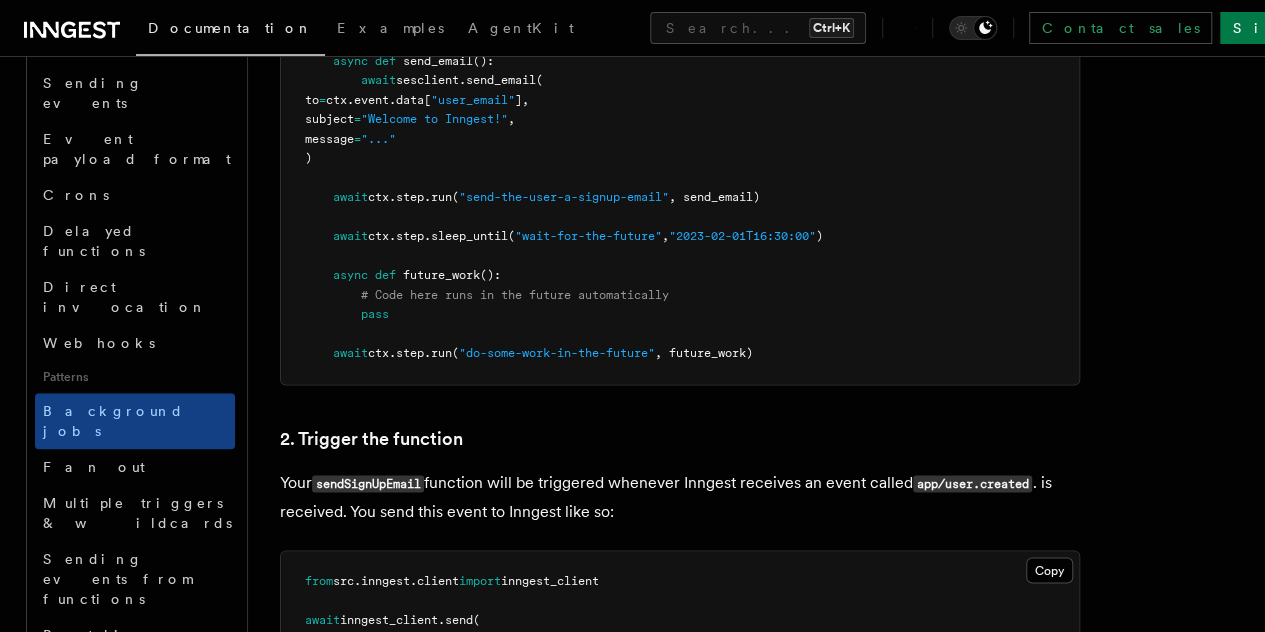 scroll, scrollTop: 1420, scrollLeft: 0, axis: vertical 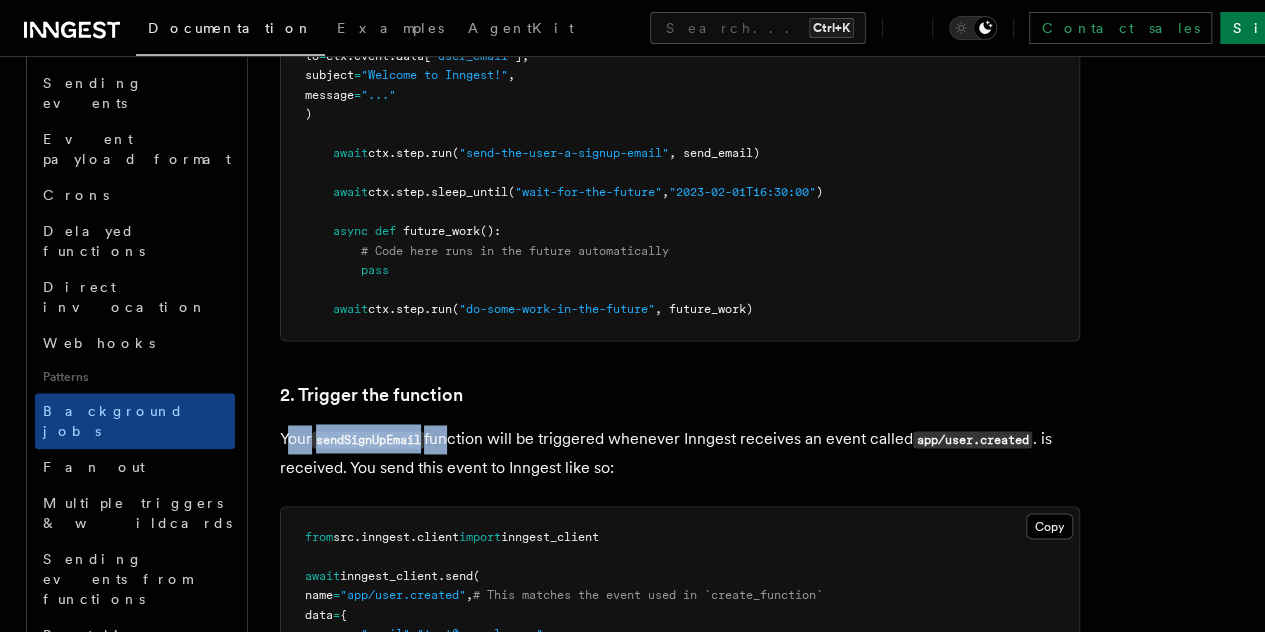 drag, startPoint x: 284, startPoint y: 441, endPoint x: 454, endPoint y: 437, distance: 170.04706 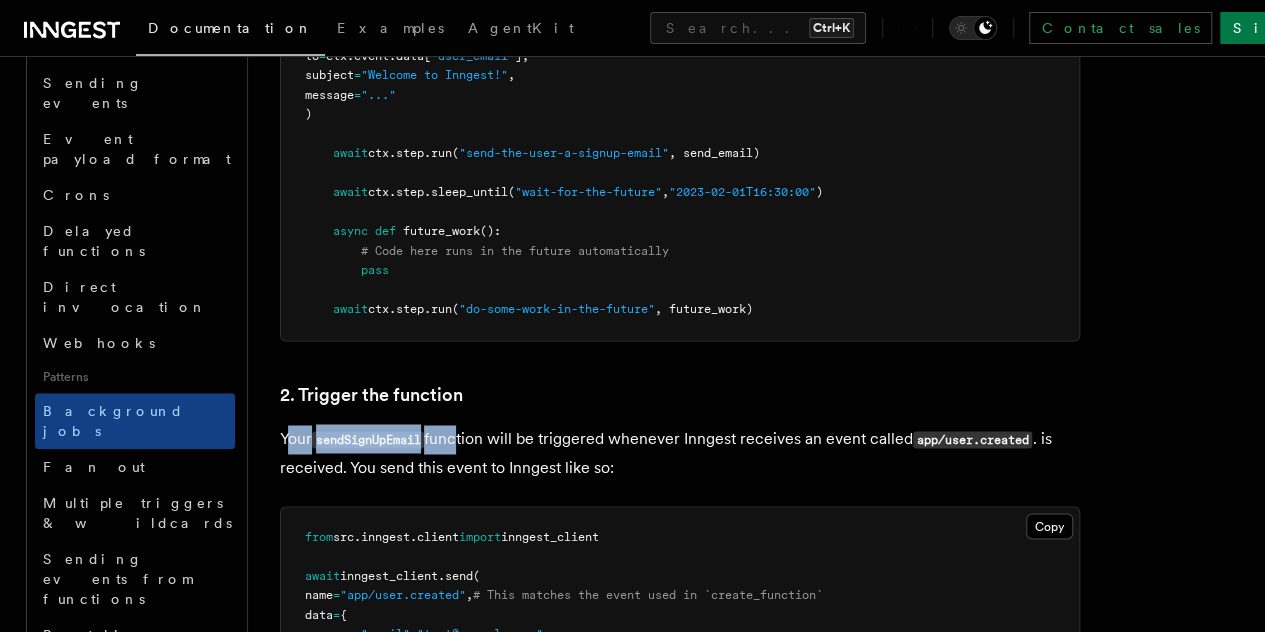 click on "Your sendSignUpEmail function will be triggered whenever Inngest receives an event called app/user.created. is received. You send this event to Inngest like so:" at bounding box center (680, 453) 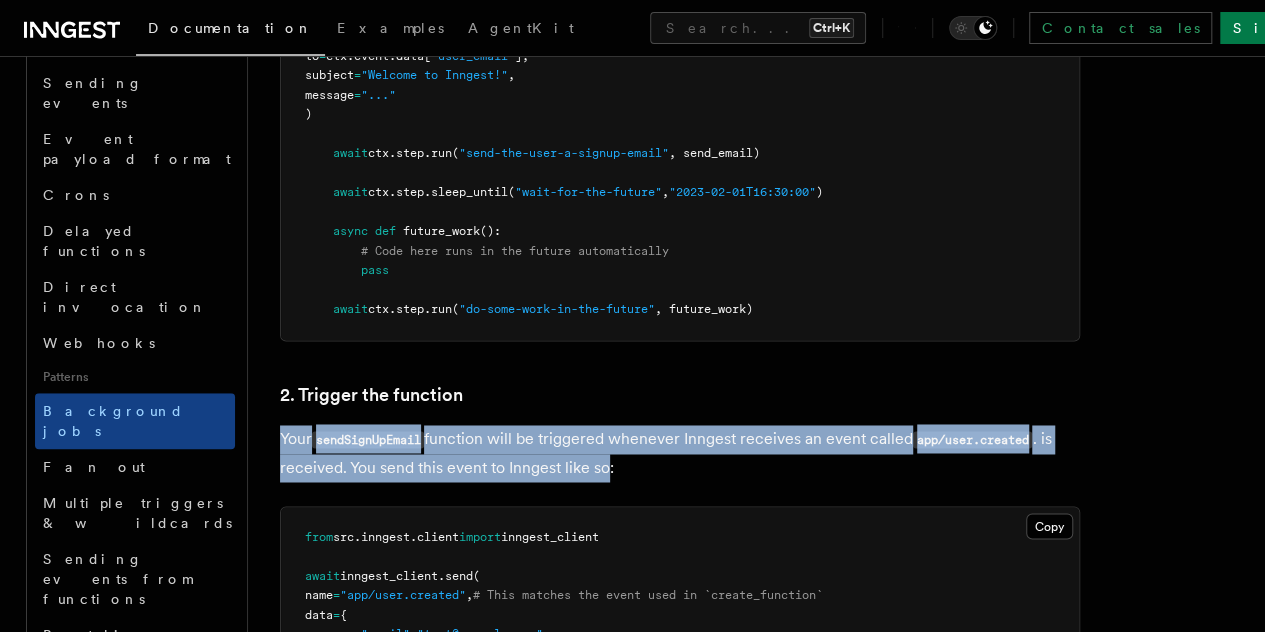 drag, startPoint x: 282, startPoint y: 439, endPoint x: 754, endPoint y: 471, distance: 473.0835 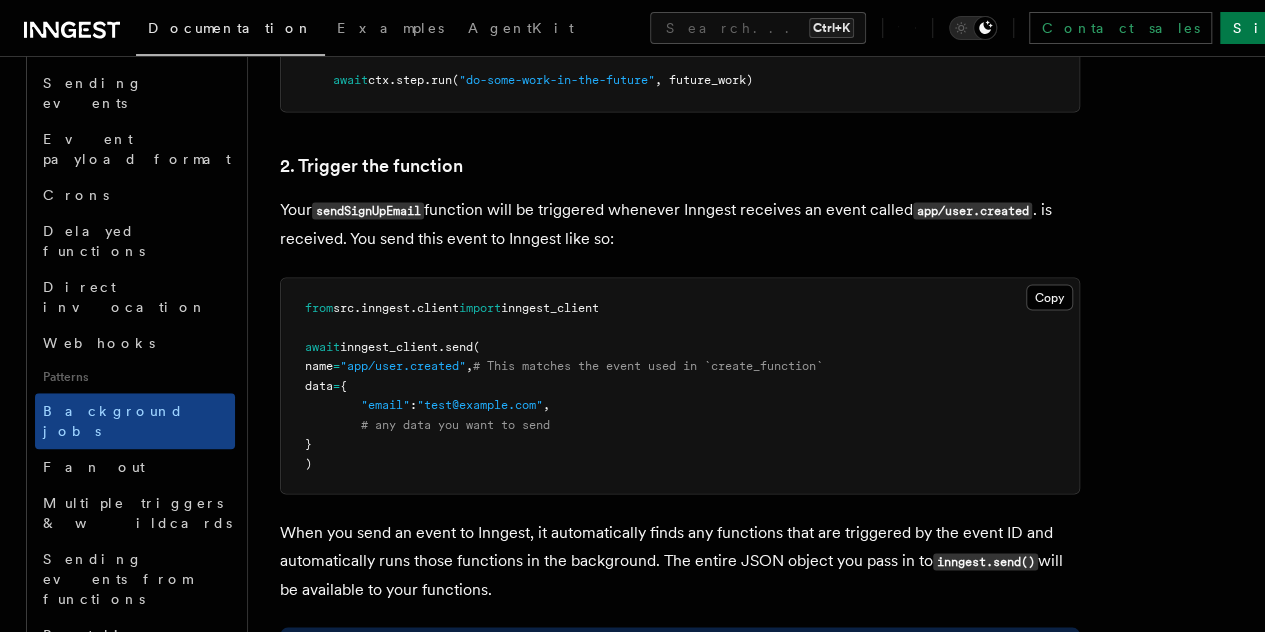 scroll, scrollTop: 1653, scrollLeft: 0, axis: vertical 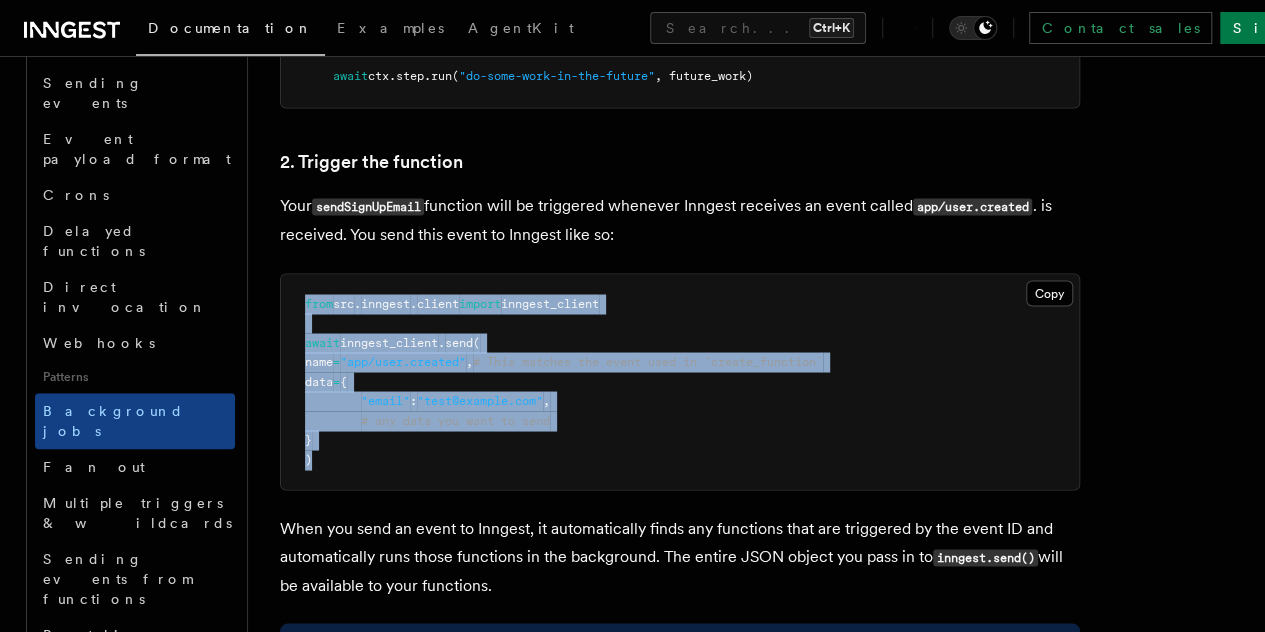 drag, startPoint x: 302, startPoint y: 300, endPoint x: 350, endPoint y: 458, distance: 165.13025 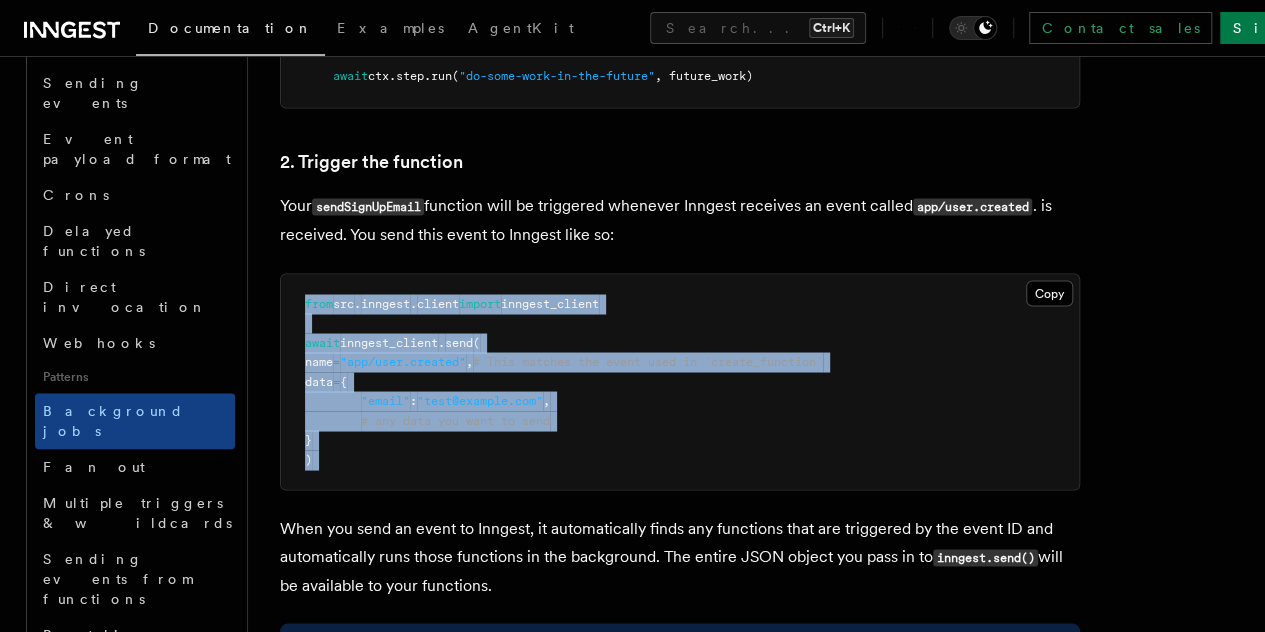 drag, startPoint x: 350, startPoint y: 458, endPoint x: 277, endPoint y: 296, distance: 177.68793 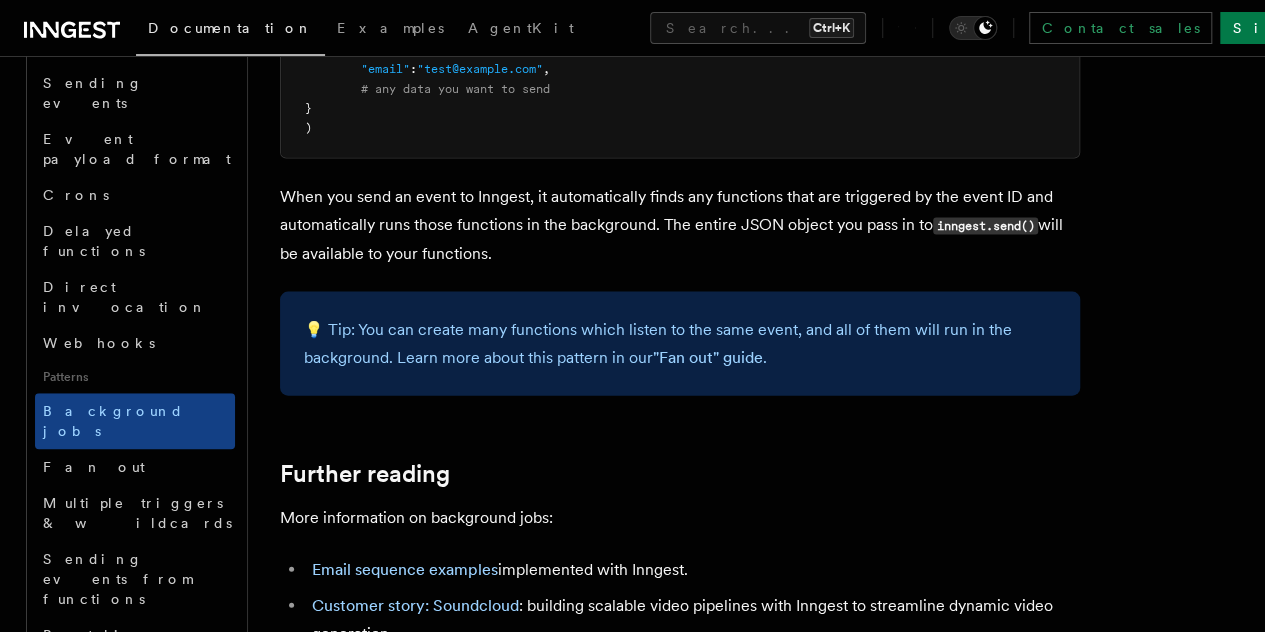 scroll, scrollTop: 1985, scrollLeft: 0, axis: vertical 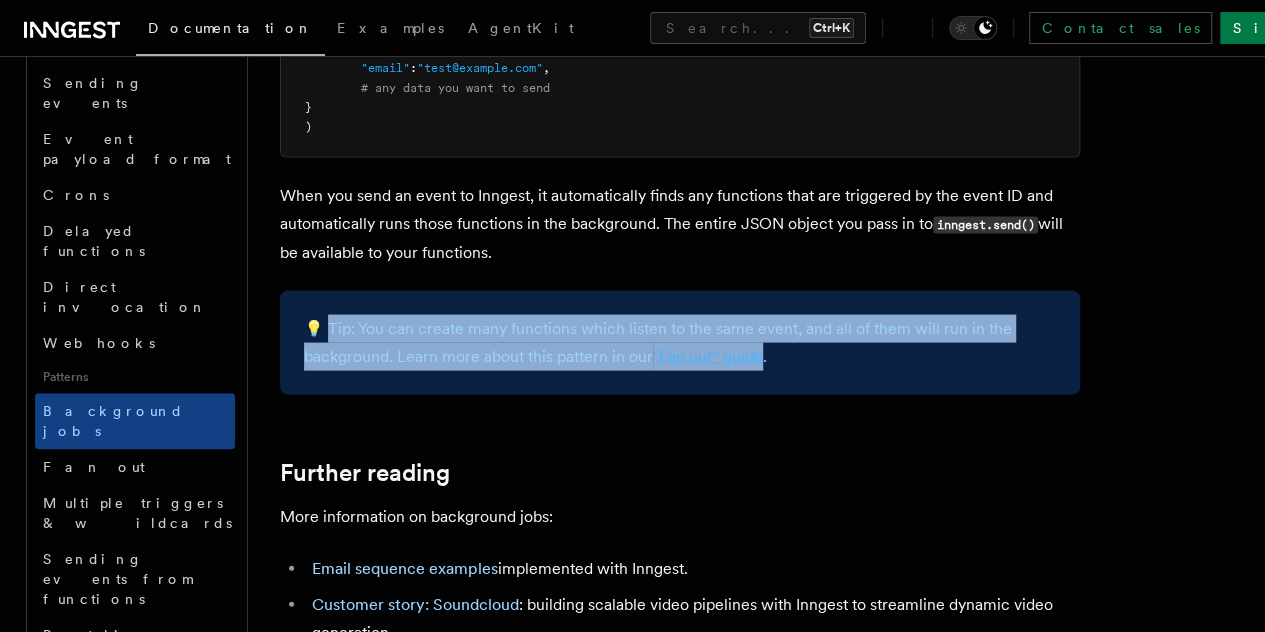 drag, startPoint x: 330, startPoint y: 325, endPoint x: 790, endPoint y: 362, distance: 461.48566 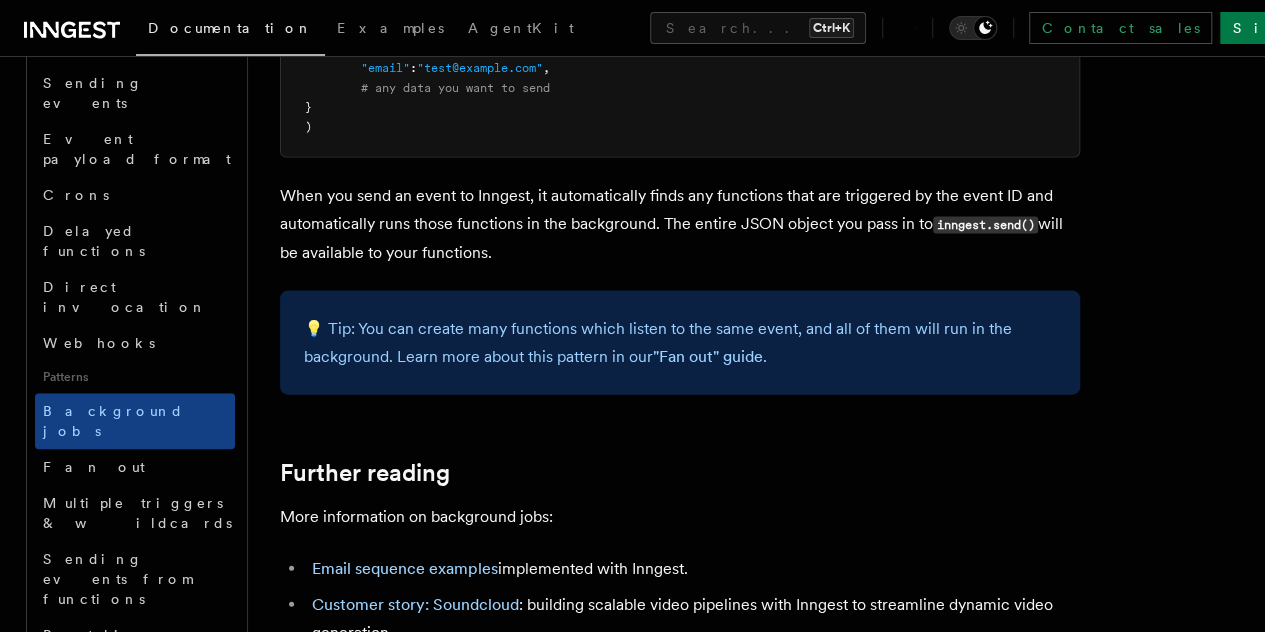 click on "Features Events & Triggers Background jobs
This guide will walk you through creating background jobs with retries in a few minutes.
By running background tasks in Inngest:
You don't need to create queues, workers, or subscriptions.
You can run background jobs on serverless functions without setting up infrastructure.
You can enqueue jobs to run in the future, similar to a task queue, without any configuration.
How to create background jobs
TypeScript Go Python Background jobs in Inngest are executed in response to a trigger (an event or cron). The example below shows a background job that uses an event (here called app/user.created) to send an email to new signups. It consists of two parts: creating the function that runs in the background and triggering the function. 👉 To be able to use the code below, remember to make first serve your functions in your Inngest API to make it available to Inngest. 1. Create a function that runs in the background
We create a new Inngest function" at bounding box center (756, -357) 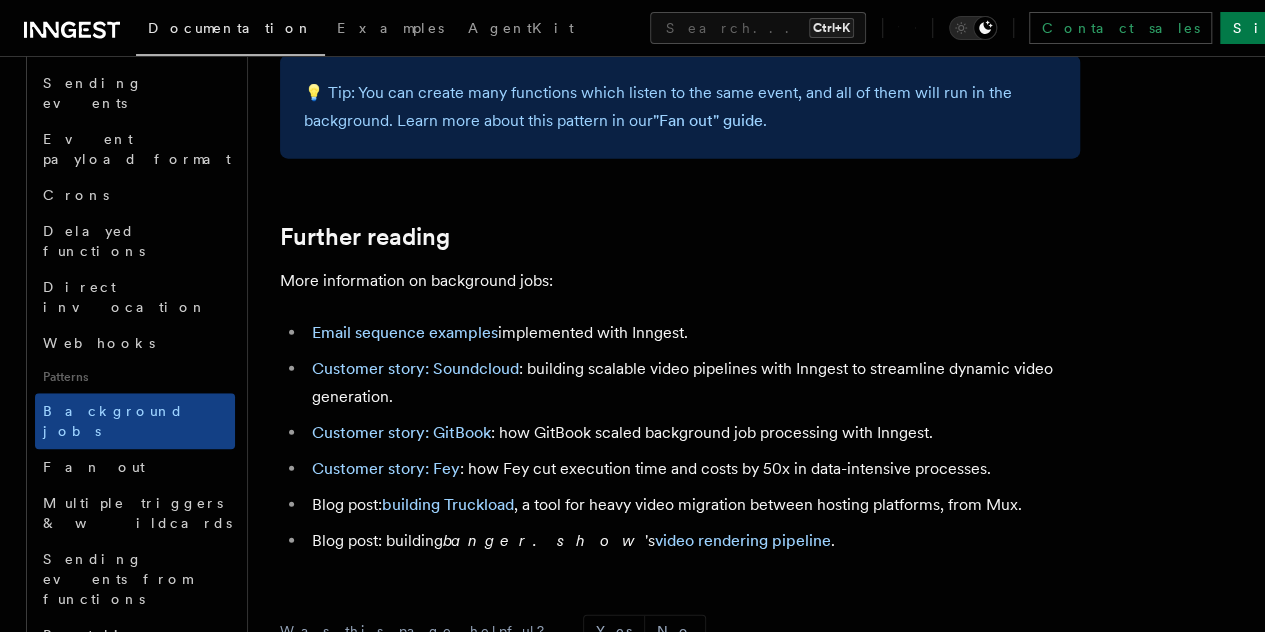 scroll, scrollTop: 2566, scrollLeft: 0, axis: vertical 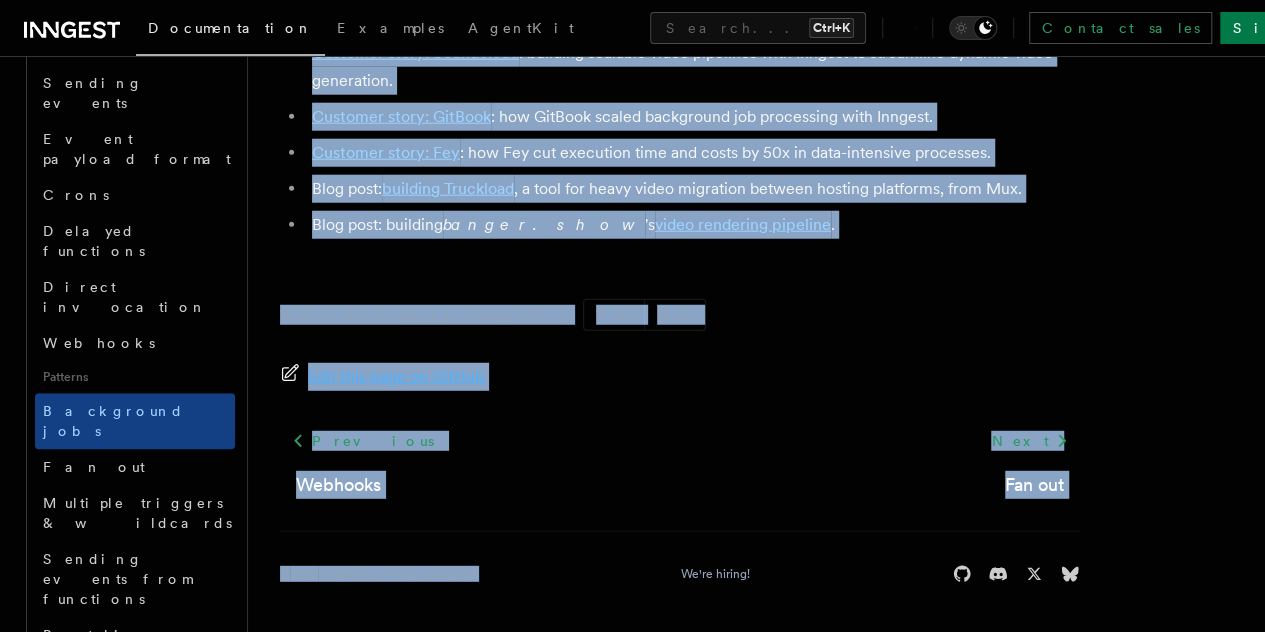 drag, startPoint x: 483, startPoint y: 573, endPoint x: 236, endPoint y: 585, distance: 247.29132 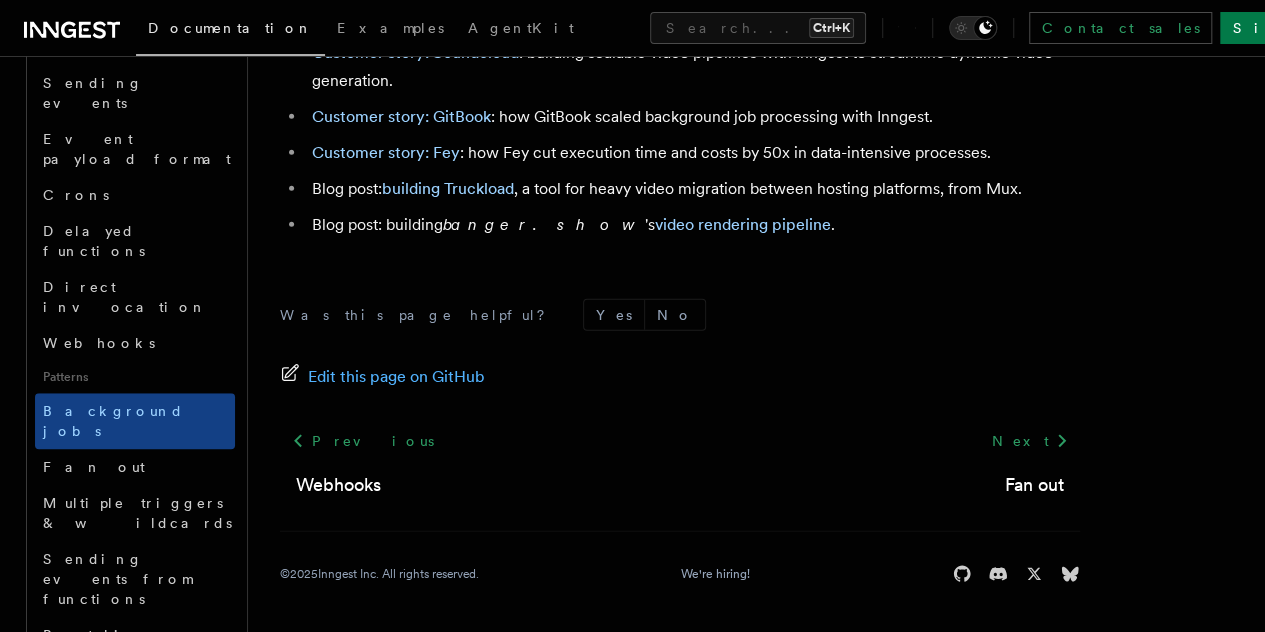 click on "© 2025 Inngest Inc. All rights reserved. We're hiring! Star our open source repository Join our Discord community Follow us on X Follow us on Bluesky" at bounding box center (680, 557) 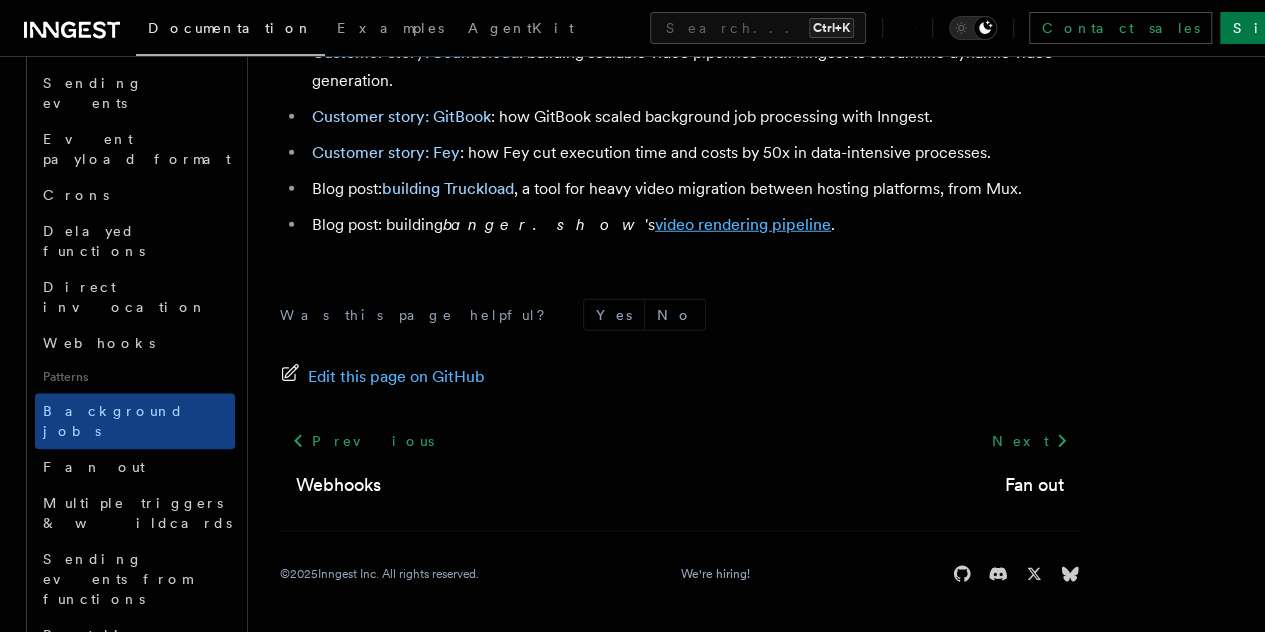 click on "video rendering pipeline" at bounding box center [743, 224] 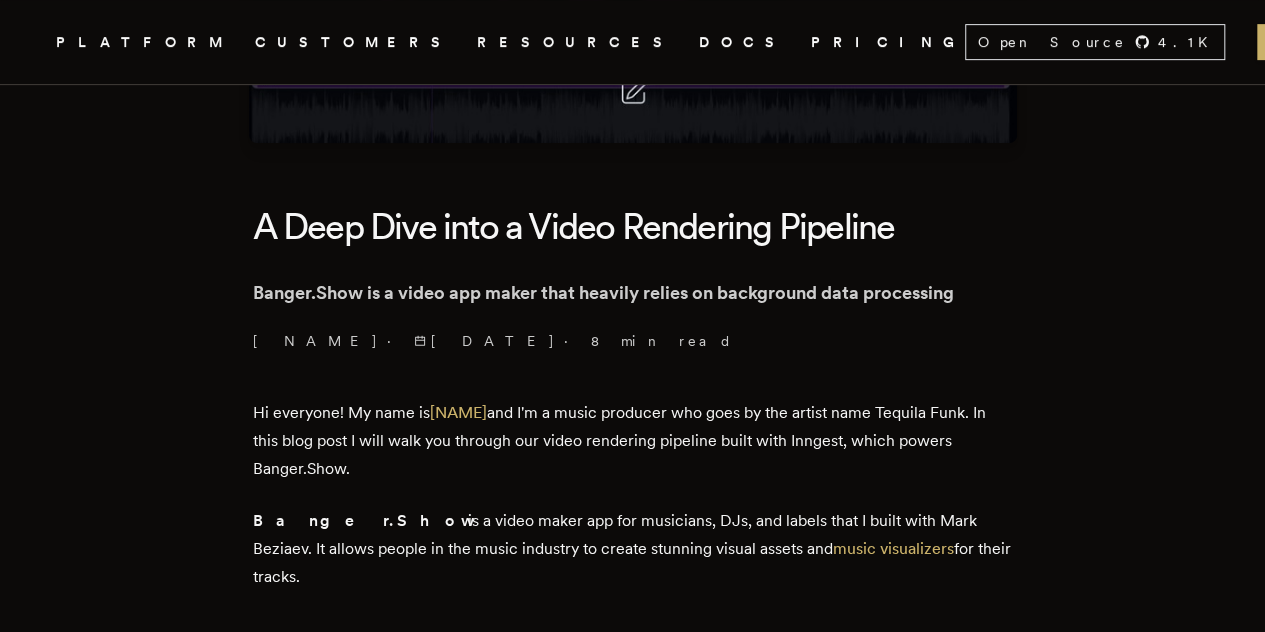 scroll, scrollTop: 394, scrollLeft: 0, axis: vertical 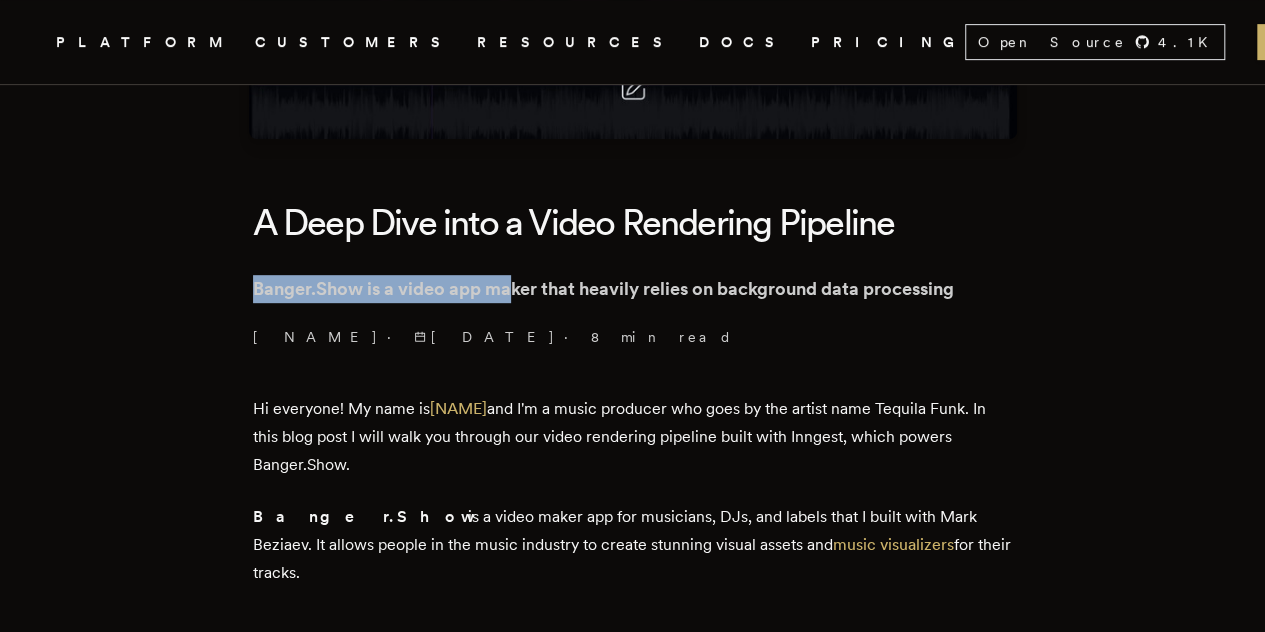 drag, startPoint x: 261, startPoint y: 340, endPoint x: 520, endPoint y: 347, distance: 259.09457 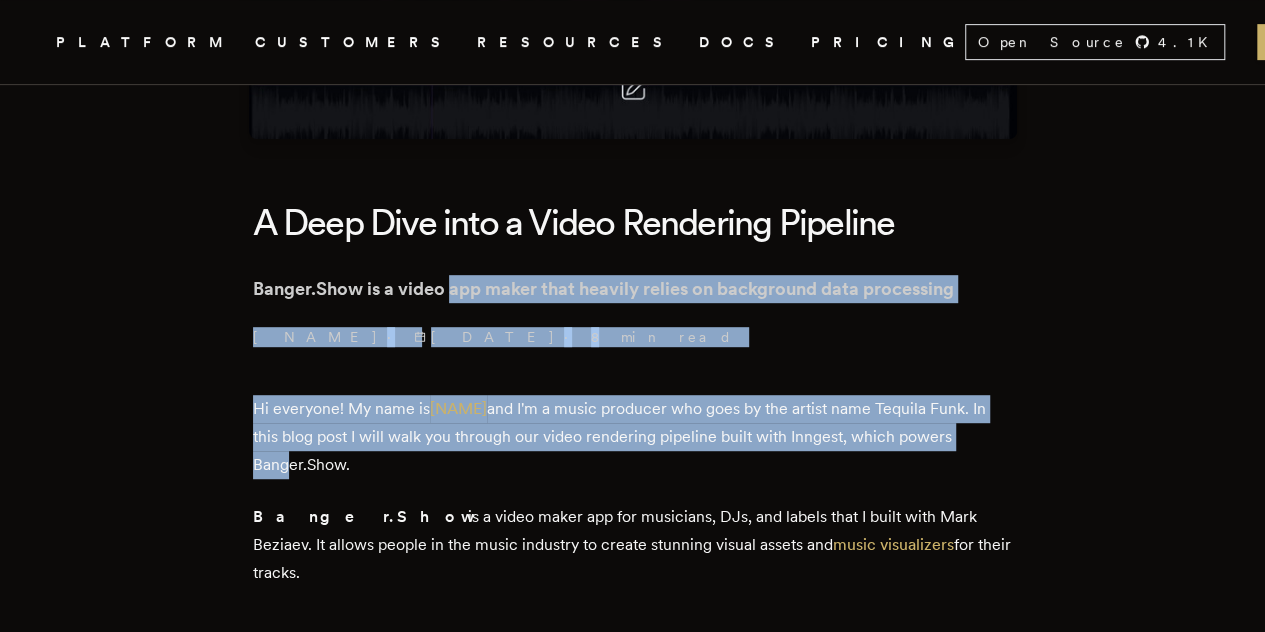 drag, startPoint x: 457, startPoint y: 346, endPoint x: 390, endPoint y: 538, distance: 203.35437 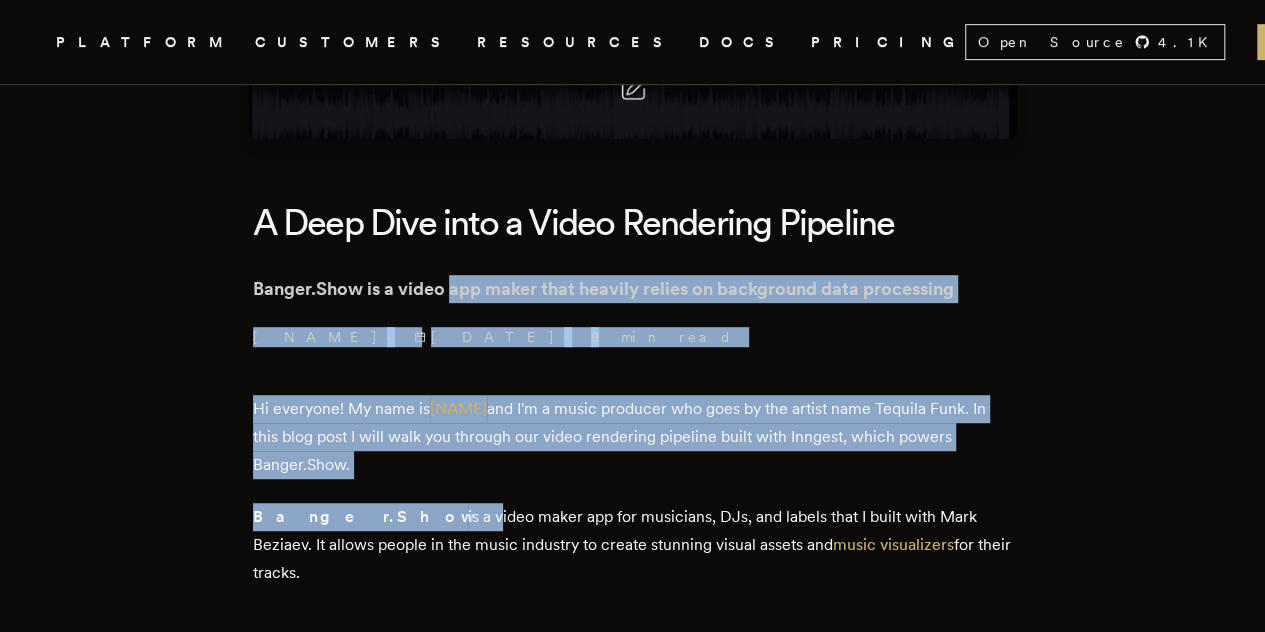 click on "Hi everyone! My name is [NAME] and I'm a music producer who goes by the artist name Tequila Funk. In this blog post I will walk you through our video rendering pipeline built with Inngest, which powers Banger.Show.
Banger.Show is a video maker app for musicians, DJs, and labels that I built with Mark Beziaev. It allows people in the music industry to create stunning visual assets and music visualizers for their tracks.
Creating a video for your new song takes only a few minutes, and you don't need to install or learn any complex software. Banger.Show works in your browser!
Making background processing snappy
At Banger.Show, we do a lot of background processing. Managing render states, generating visual assets in the background, and even handling the rendering process on remote distributed workers.
We chose Inngest because there's no better way to handle background jobs if you're using Next.js without a custom server. It's a primary "flow controller" for us
step" at bounding box center [633, 5895] 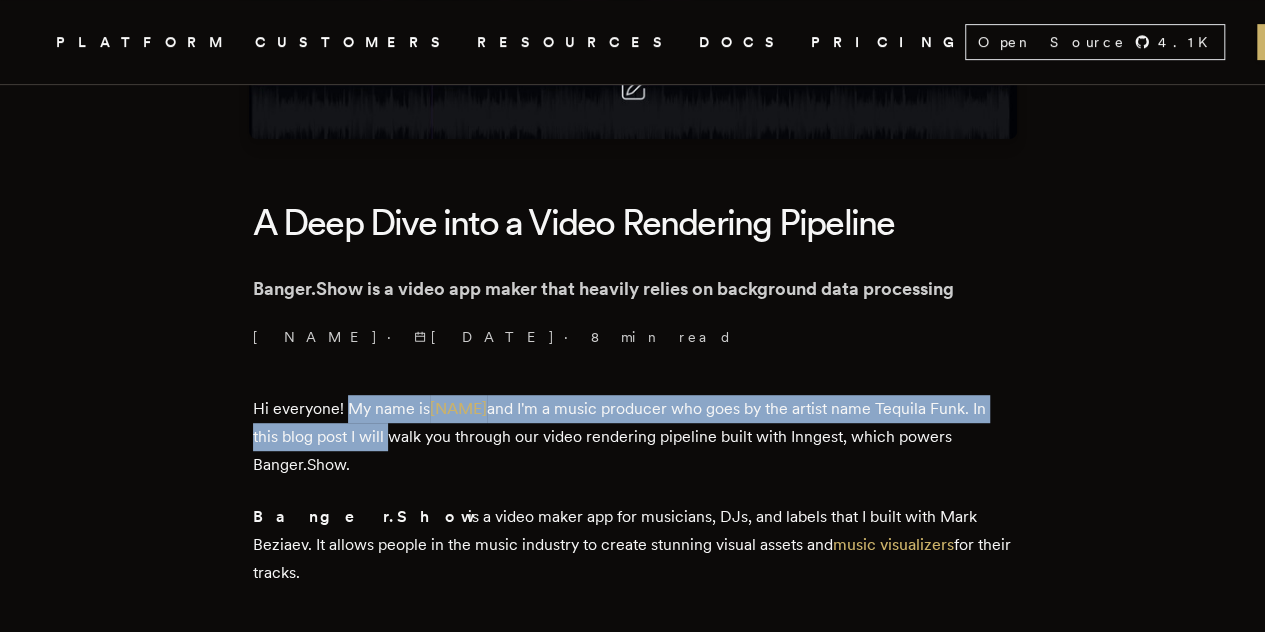 drag, startPoint x: 354, startPoint y: 457, endPoint x: 506, endPoint y: 493, distance: 156.20499 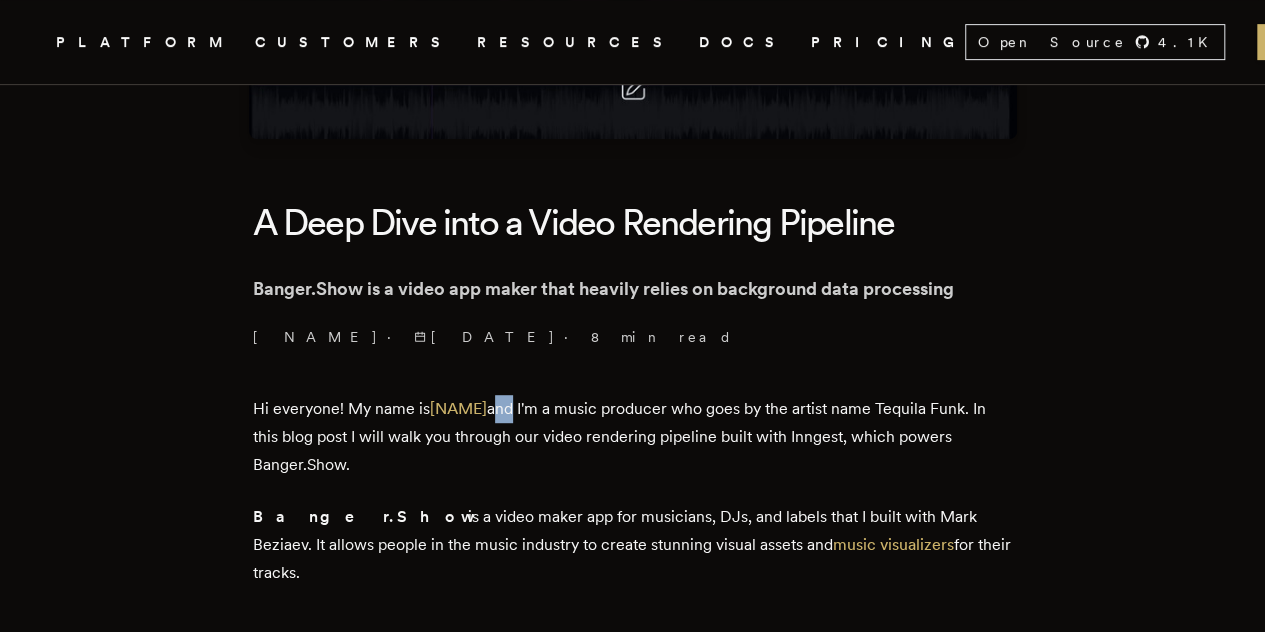 drag, startPoint x: 572, startPoint y: 461, endPoint x: 589, endPoint y: 461, distance: 17 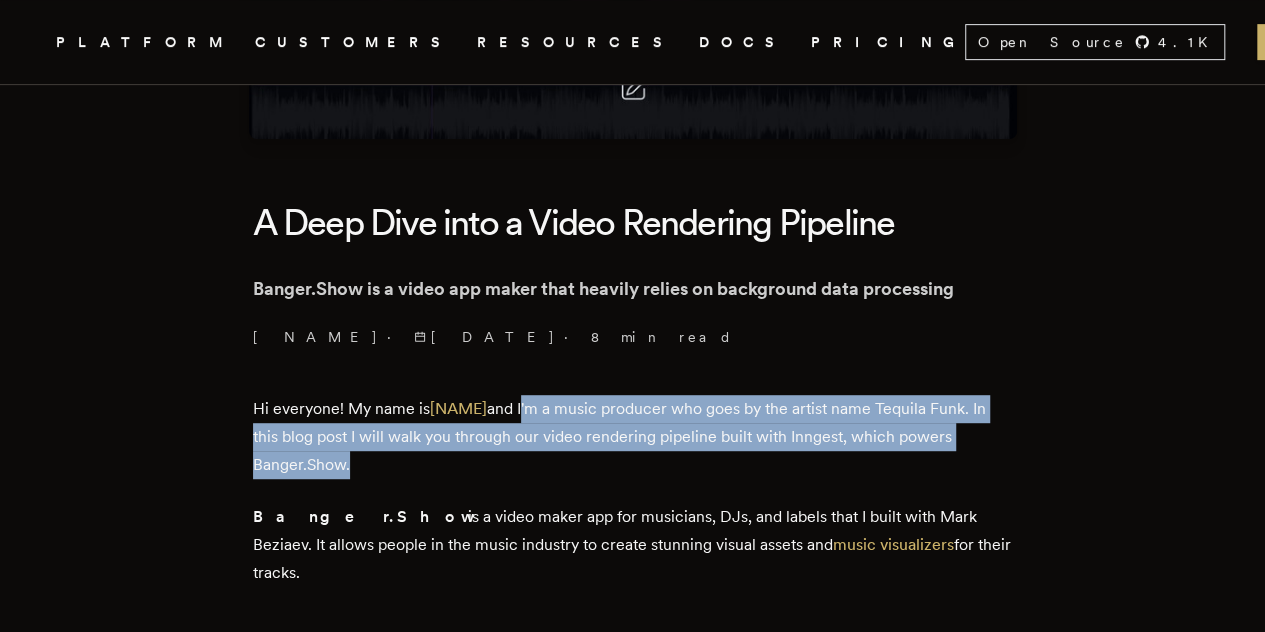 drag, startPoint x: 602, startPoint y: 461, endPoint x: 452, endPoint y: 517, distance: 160.11246 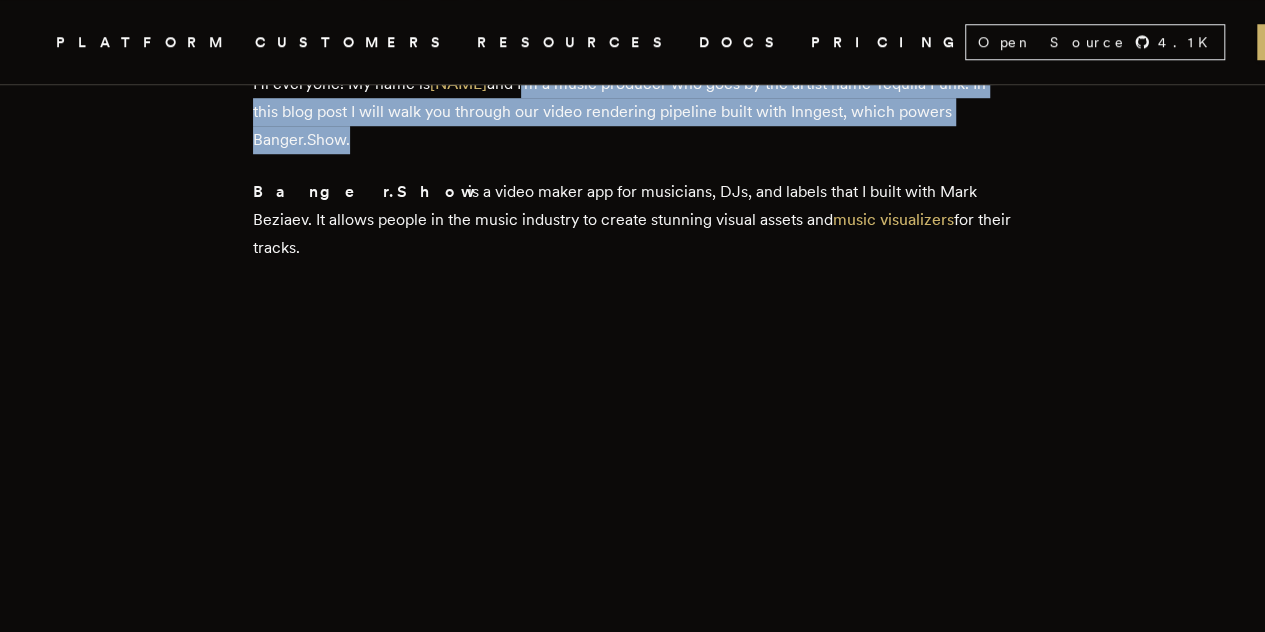 scroll, scrollTop: 721, scrollLeft: 0, axis: vertical 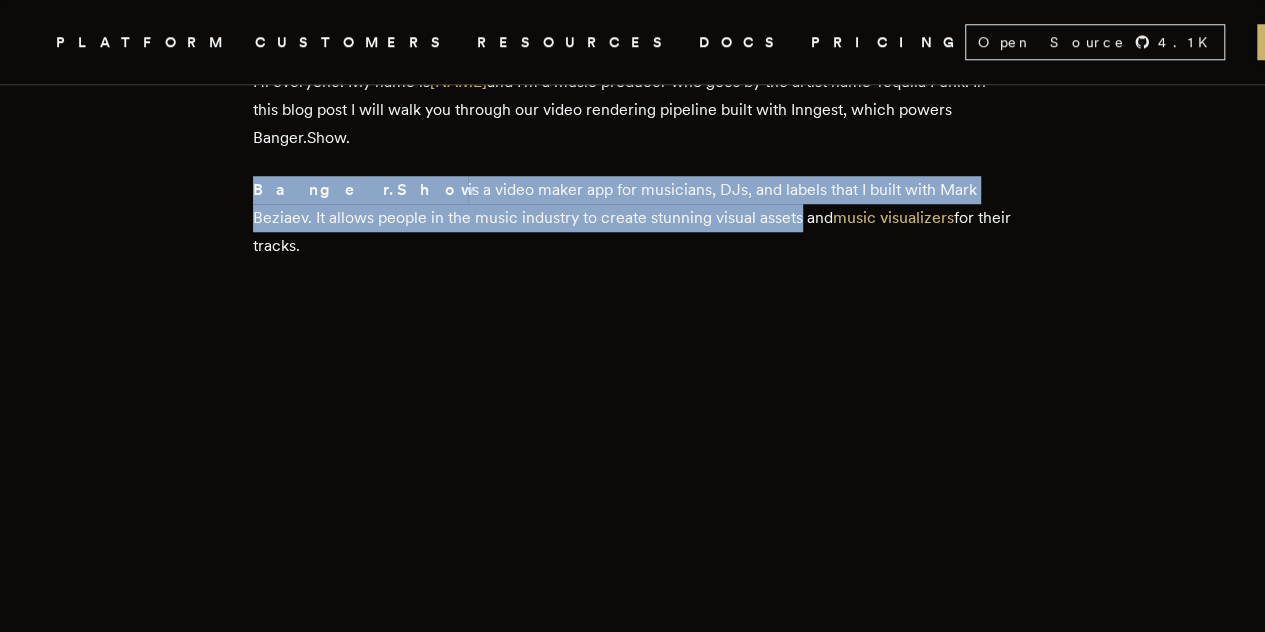 drag, startPoint x: 254, startPoint y: 245, endPoint x: 678, endPoint y: 268, distance: 424.62335 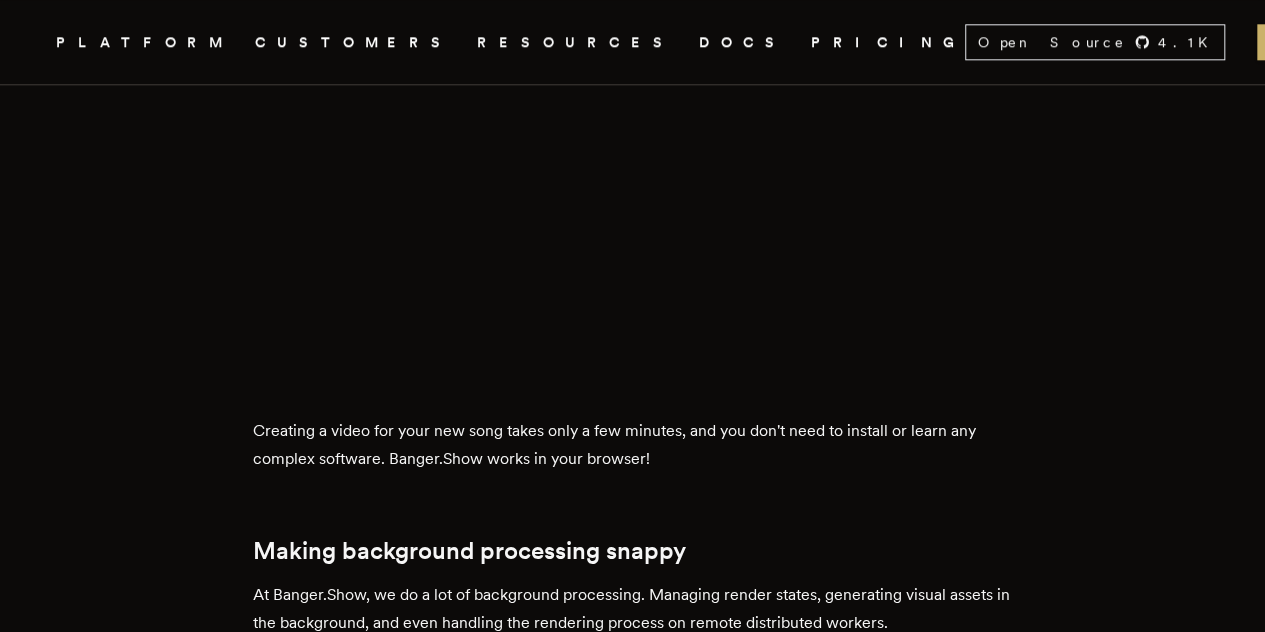 scroll, scrollTop: 1048, scrollLeft: 0, axis: vertical 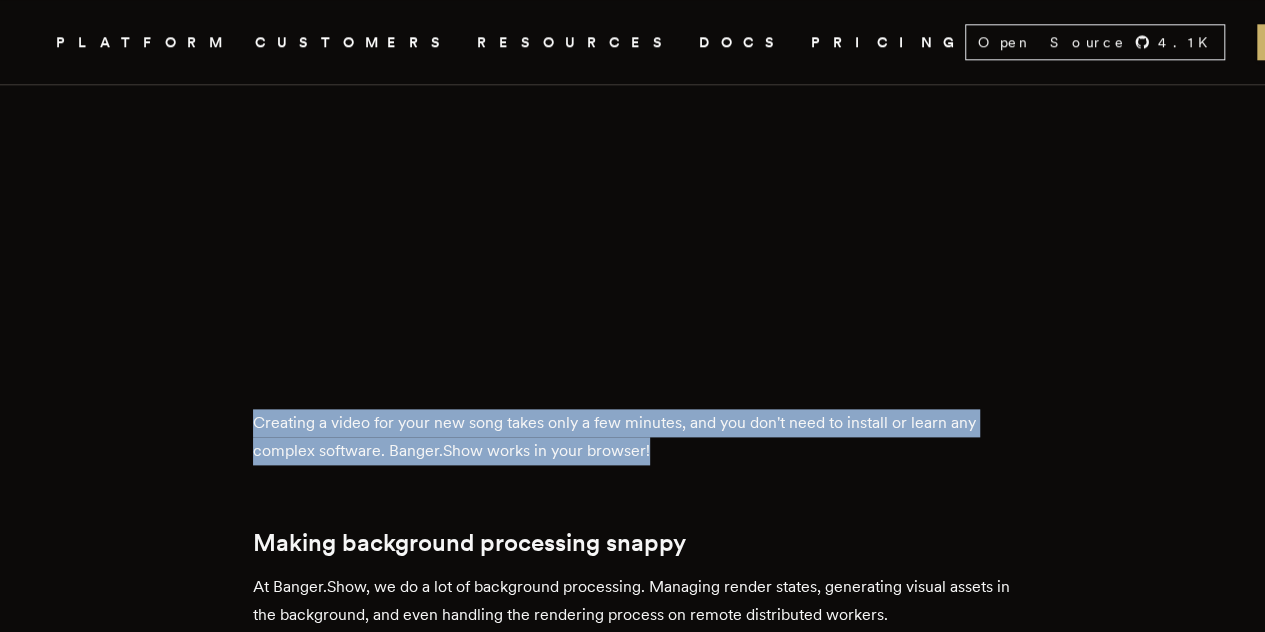 drag, startPoint x: 252, startPoint y: 438, endPoint x: 656, endPoint y: 477, distance: 405.87805 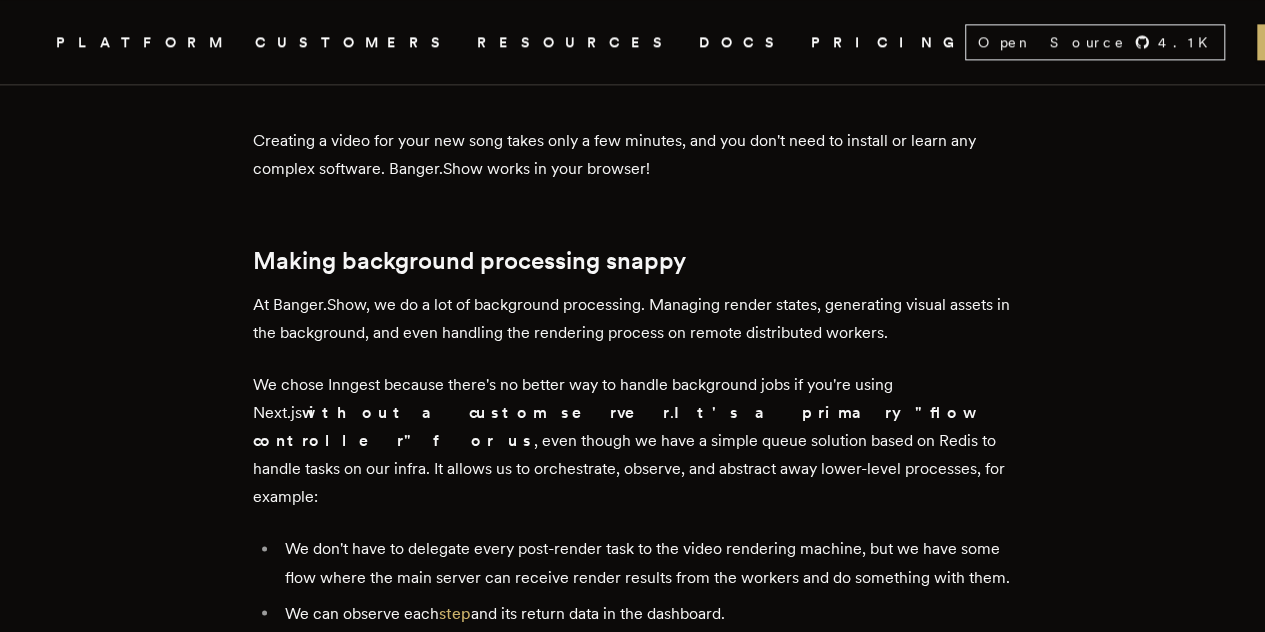scroll, scrollTop: 1338, scrollLeft: 0, axis: vertical 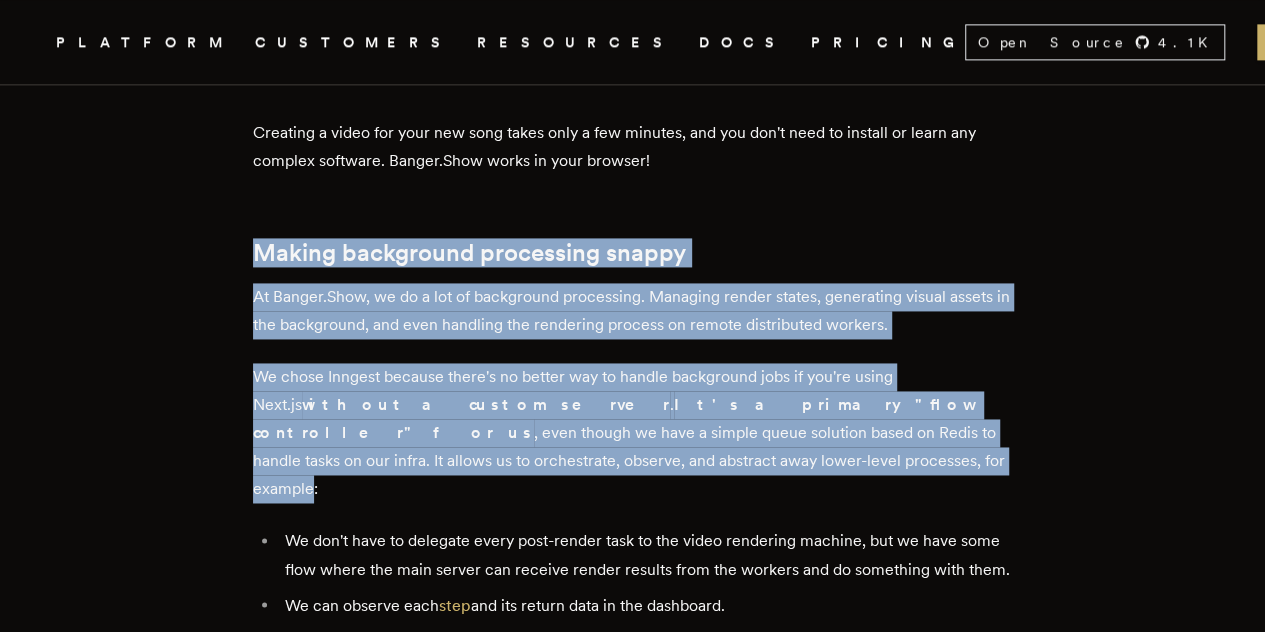 drag, startPoint x: 264, startPoint y: 263, endPoint x: 544, endPoint y: 480, distance: 354.24426 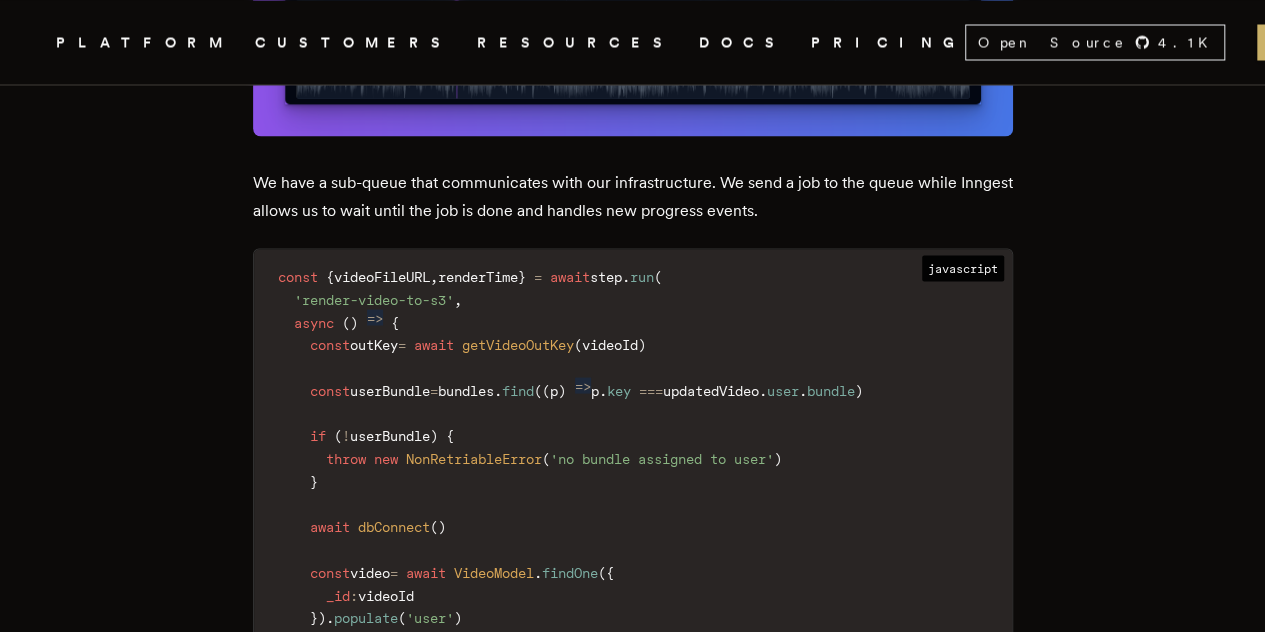 scroll, scrollTop: 5619, scrollLeft: 0, axis: vertical 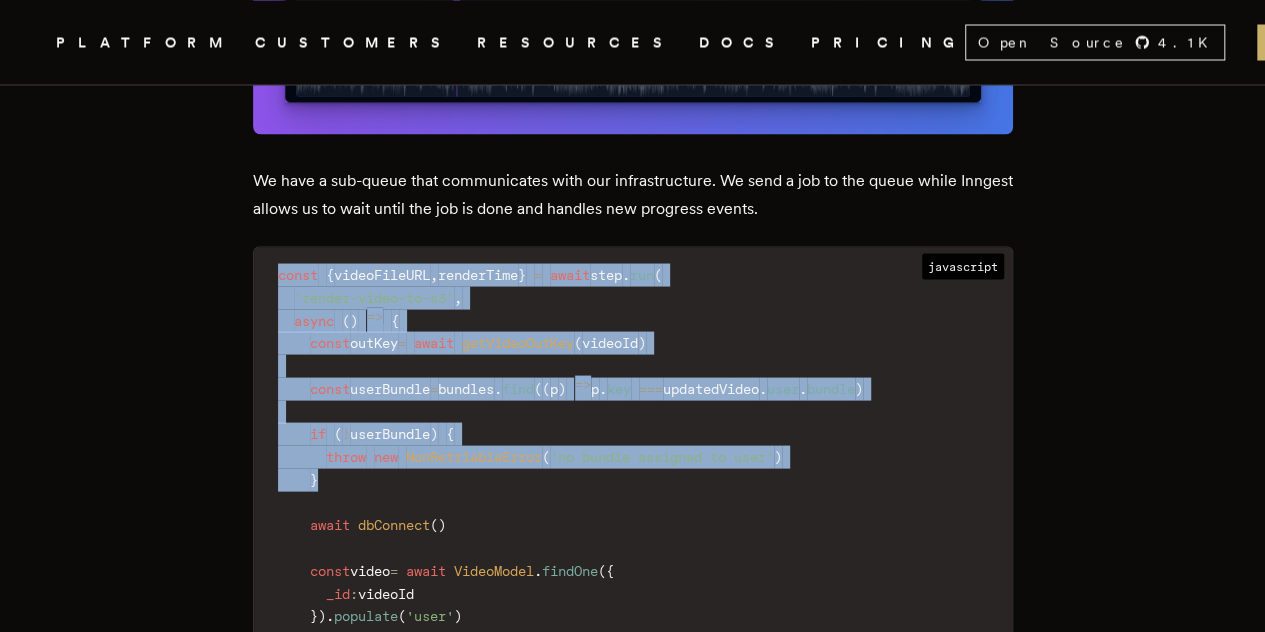 drag, startPoint x: 283, startPoint y: 241, endPoint x: 454, endPoint y: 453, distance: 272.36923 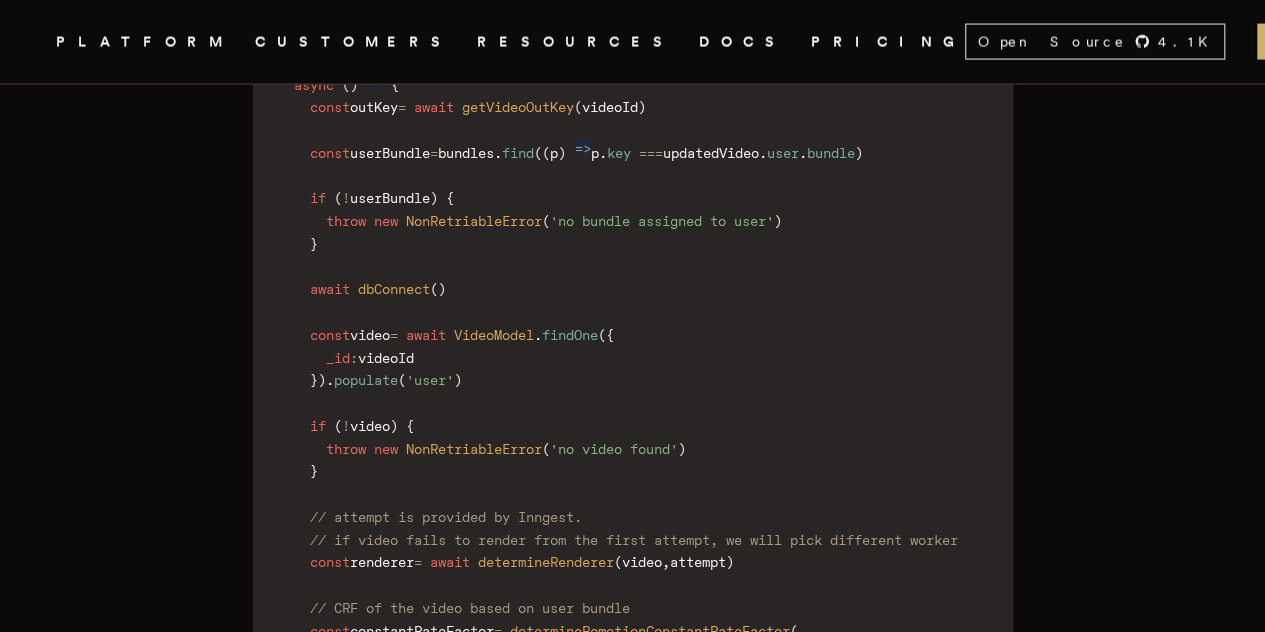 scroll, scrollTop: 5864, scrollLeft: 0, axis: vertical 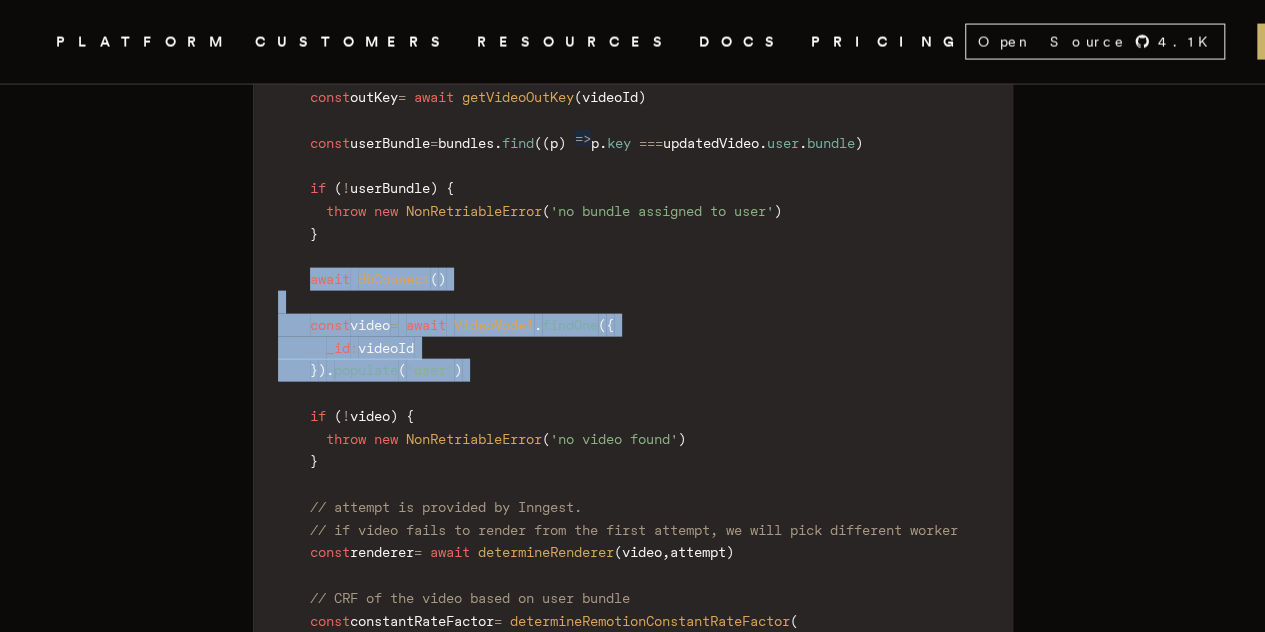 drag, startPoint x: 318, startPoint y: 244, endPoint x: 489, endPoint y: 380, distance: 218.48799 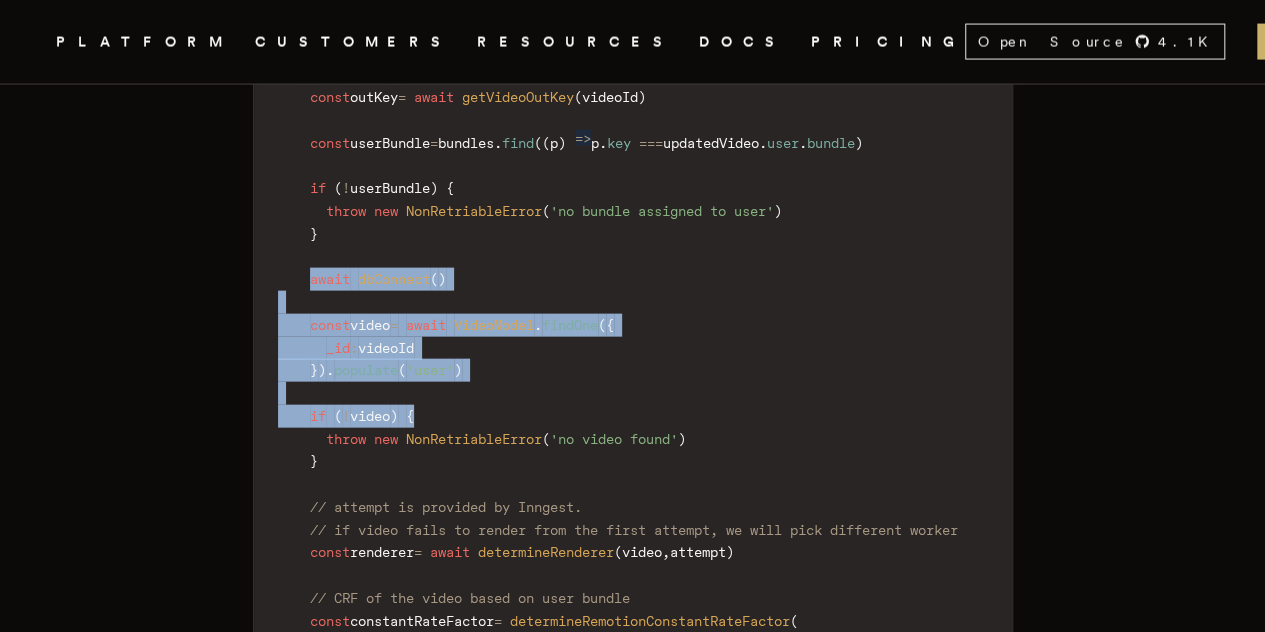 click on "const { videoFileURL, renderTime } = await step.run( 'render-video-to-s3', async () => { const outKey = await getVideoOutKey(videoId) const userBundle = bundles.find((p) => p.key === updatedVideo.user.bundle) if (!userBundle) { throw new NonRetriableError('no bundle assigned to user') } await dbConnect() const video = await VideoModel.findOne({ _id: videoId }).populate('user') if (!video) { throw new NonRetriableError('no video found') } // attempt is provided by Inngest. // if video fails to render from the first attempt, we will pick different worker const renderer = await determineRenderer(video, attempt) // CRF of the video based on user bundle const constantRateFactor = determineRemotionConstantRateFactor( video.user.bundle )" at bounding box center (633, 791) 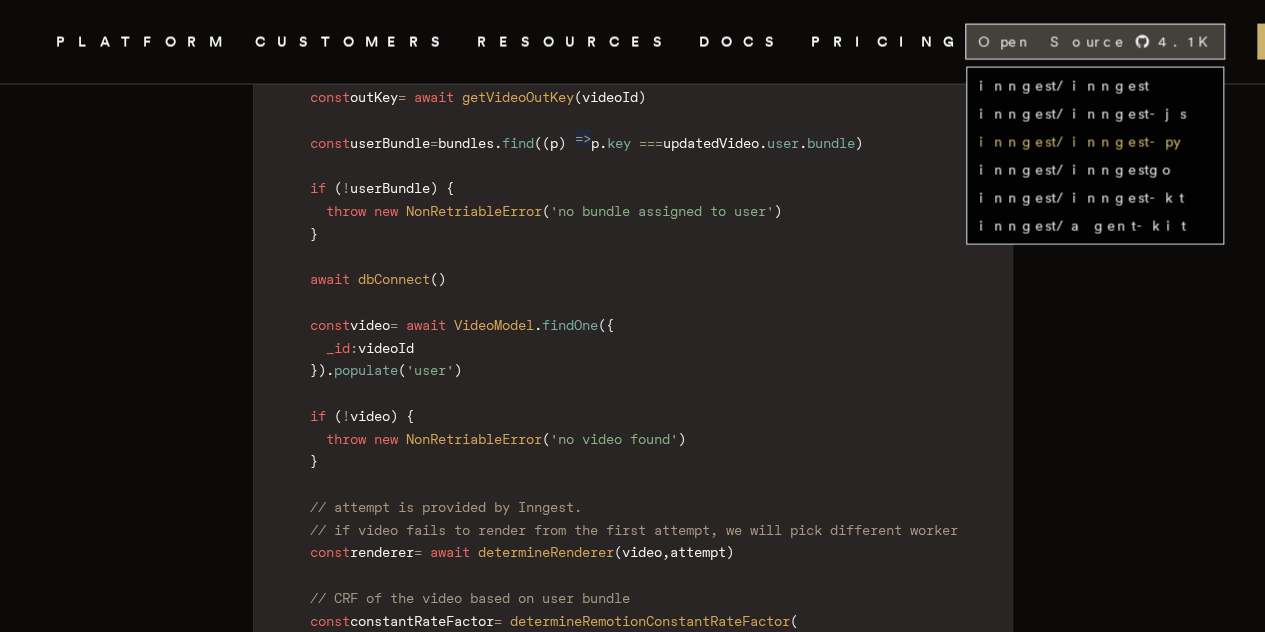 click on "inngest/inngest-py" at bounding box center (1080, 142) 